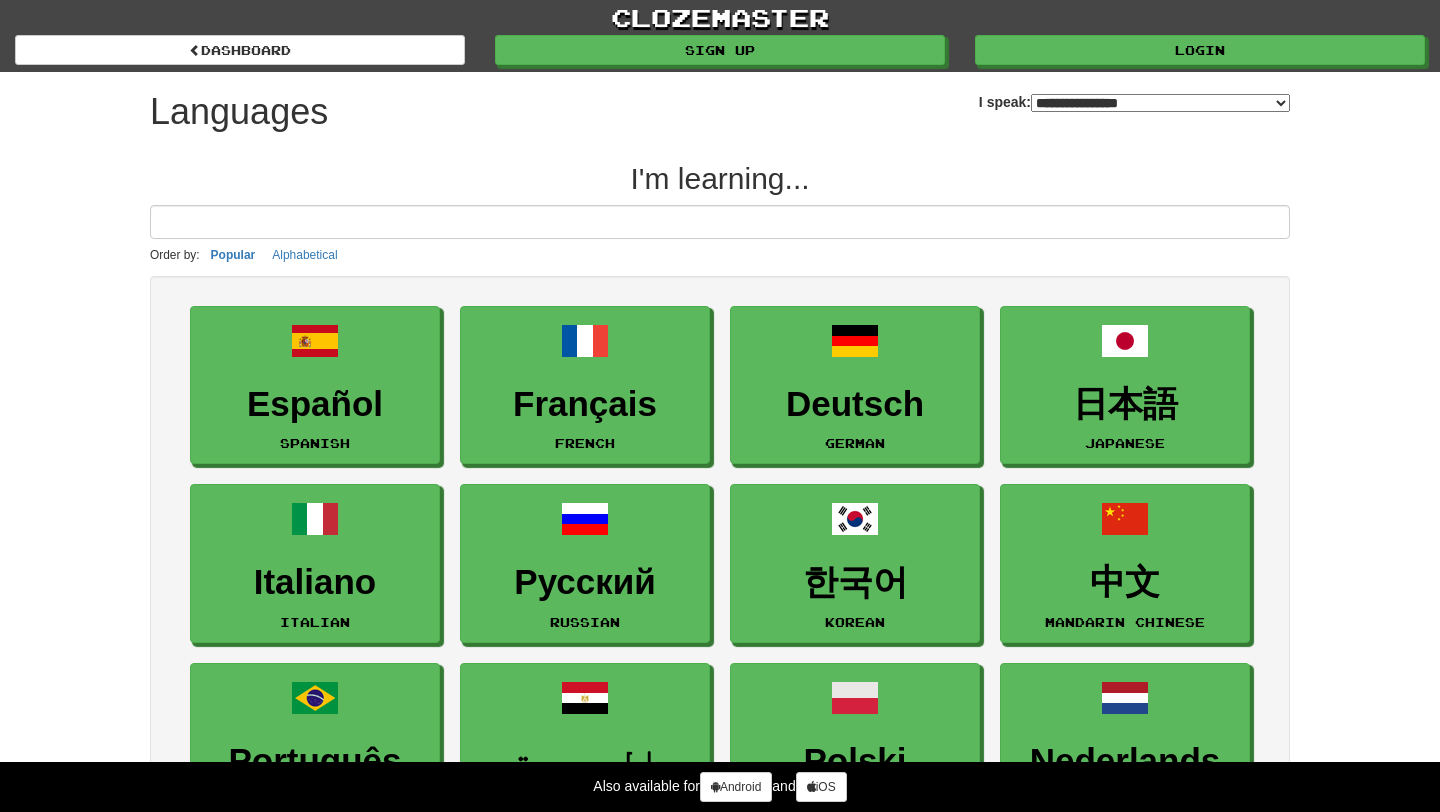 select on "*******" 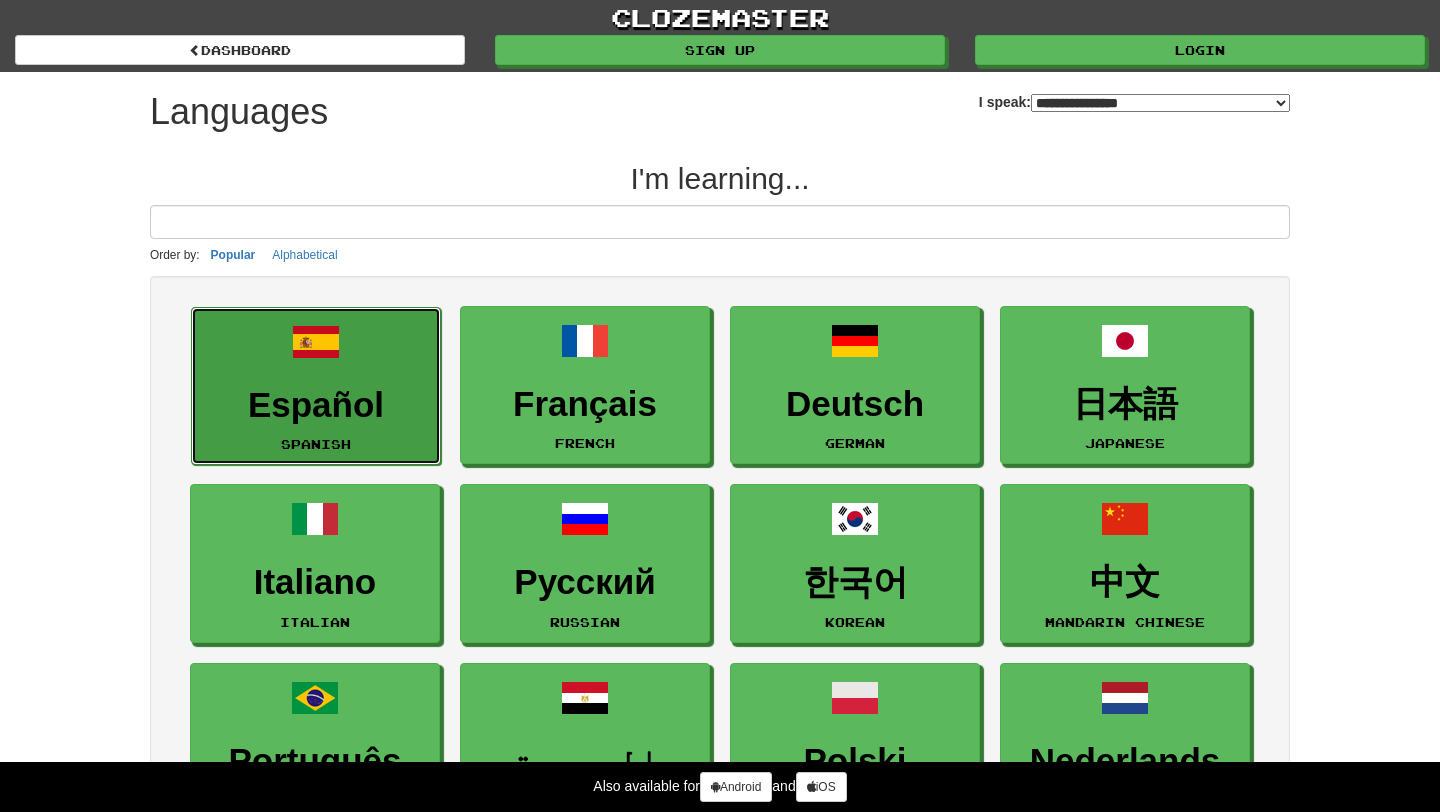 click on "Español" at bounding box center [316, 405] 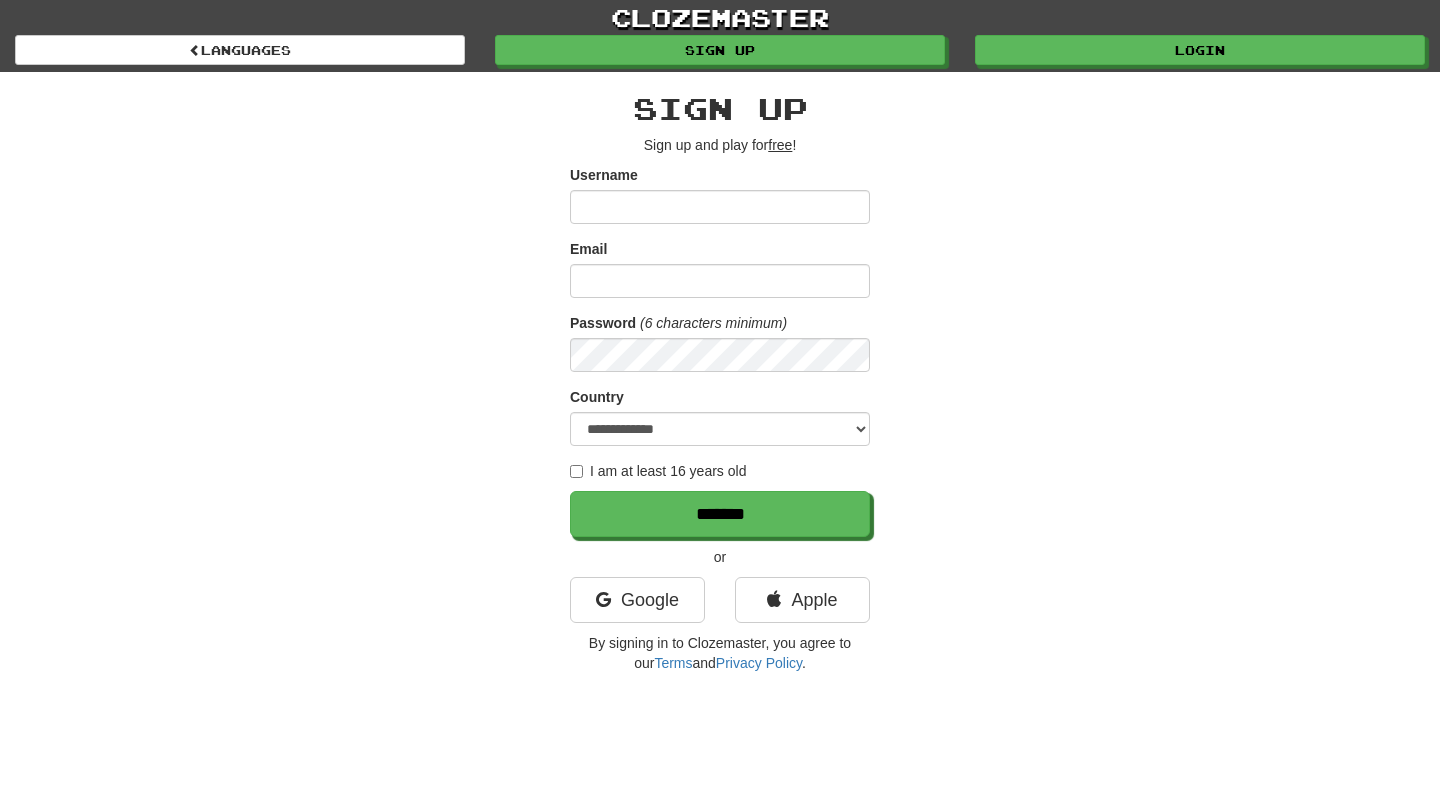scroll, scrollTop: 0, scrollLeft: 0, axis: both 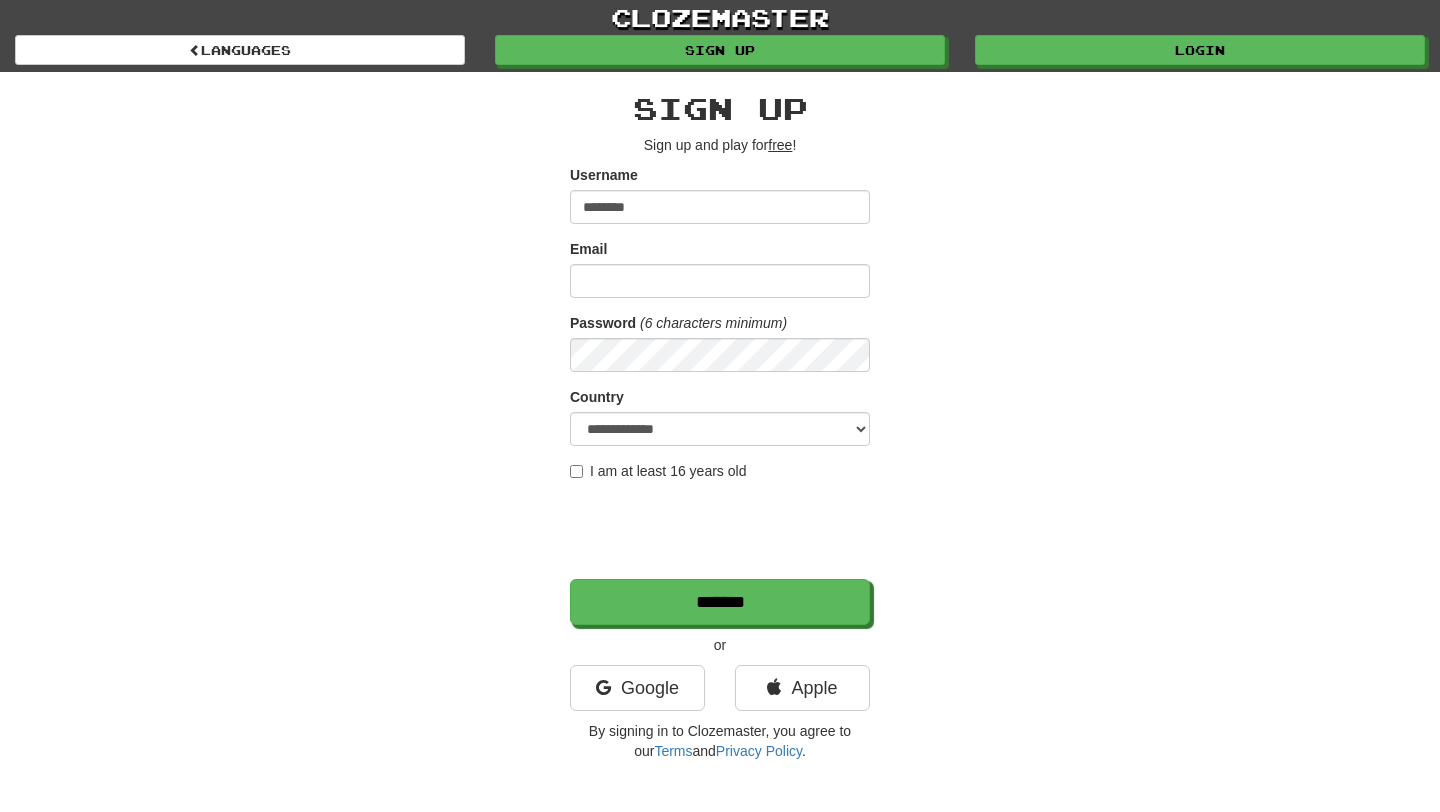 type on "********" 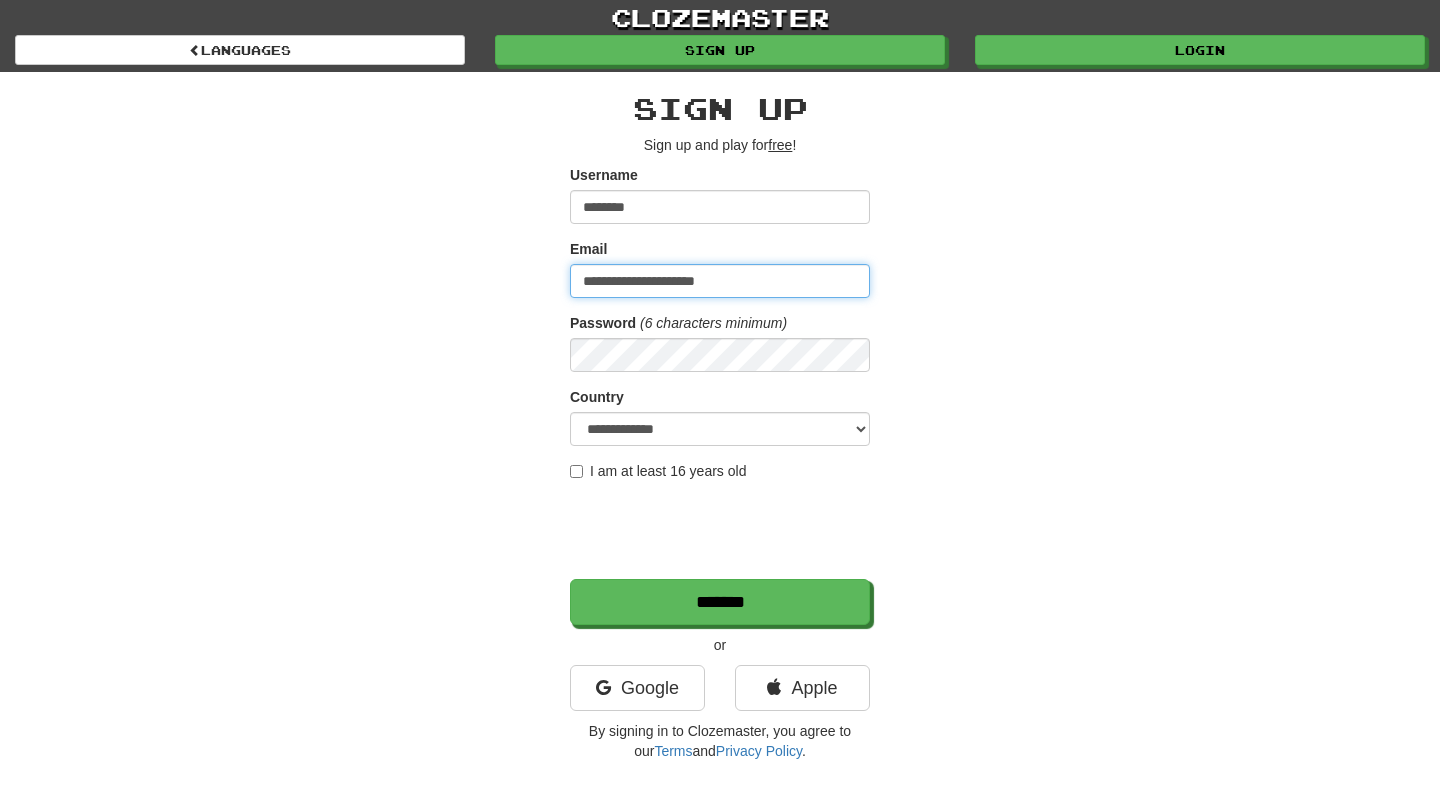 type on "**********" 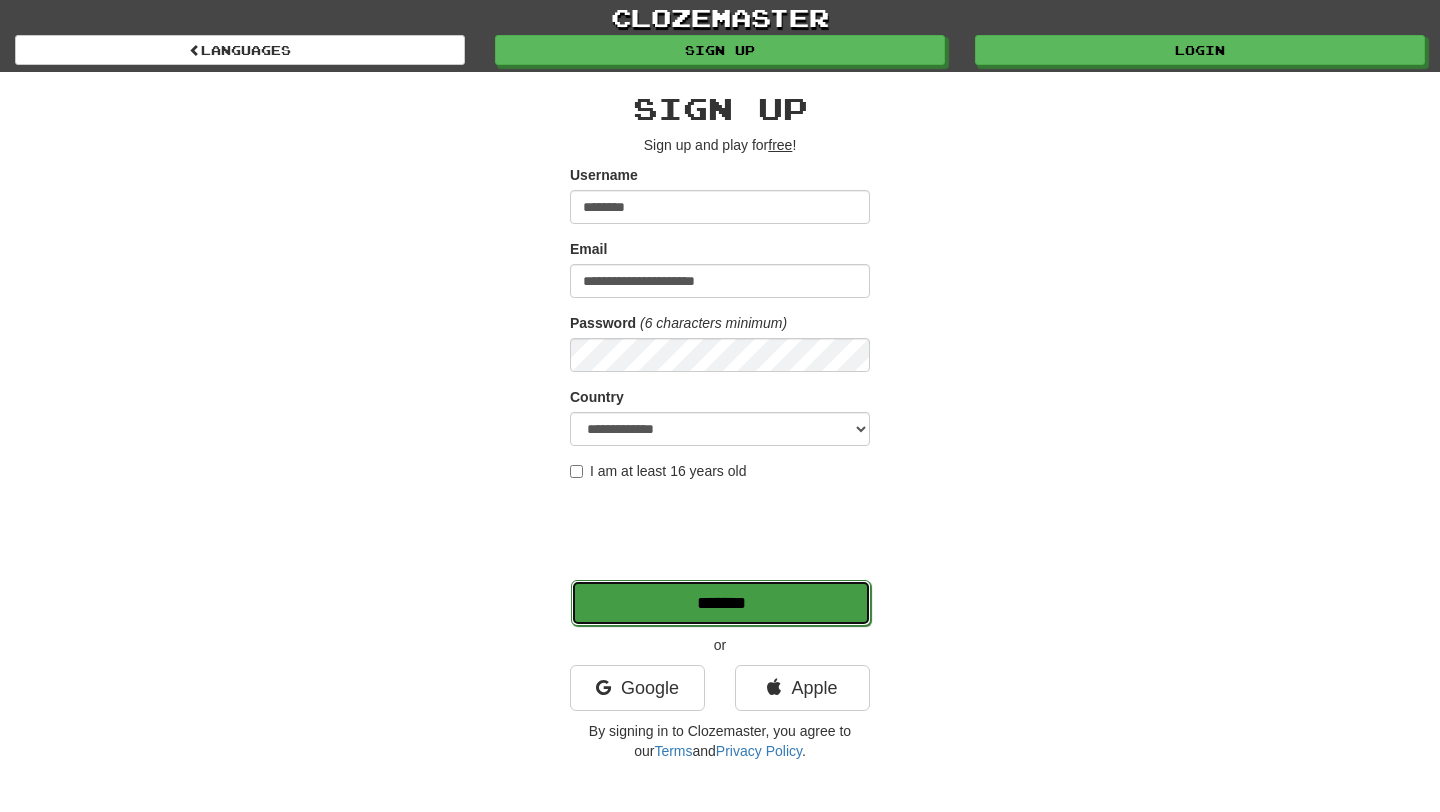 click on "*******" at bounding box center (721, 603) 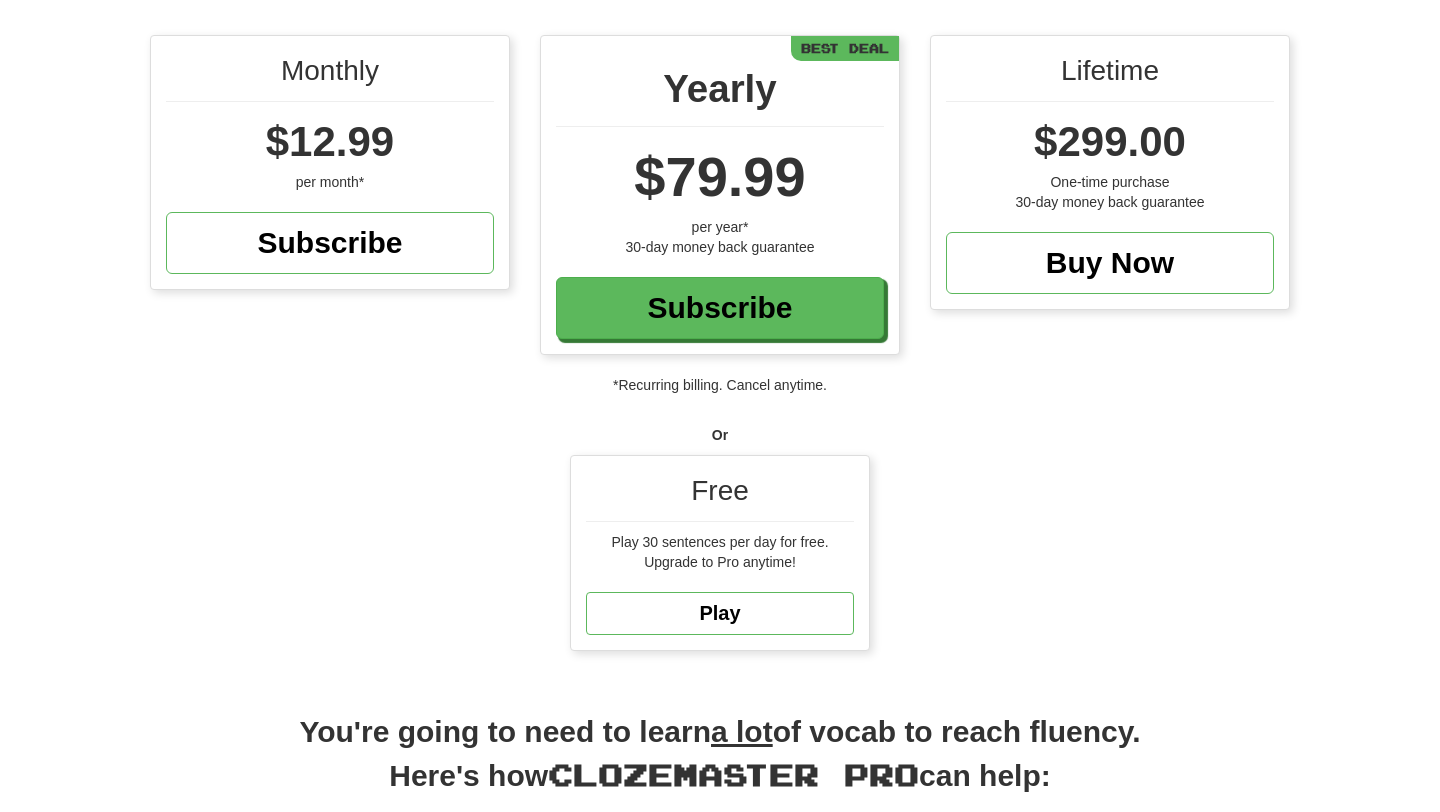 scroll, scrollTop: 199, scrollLeft: 0, axis: vertical 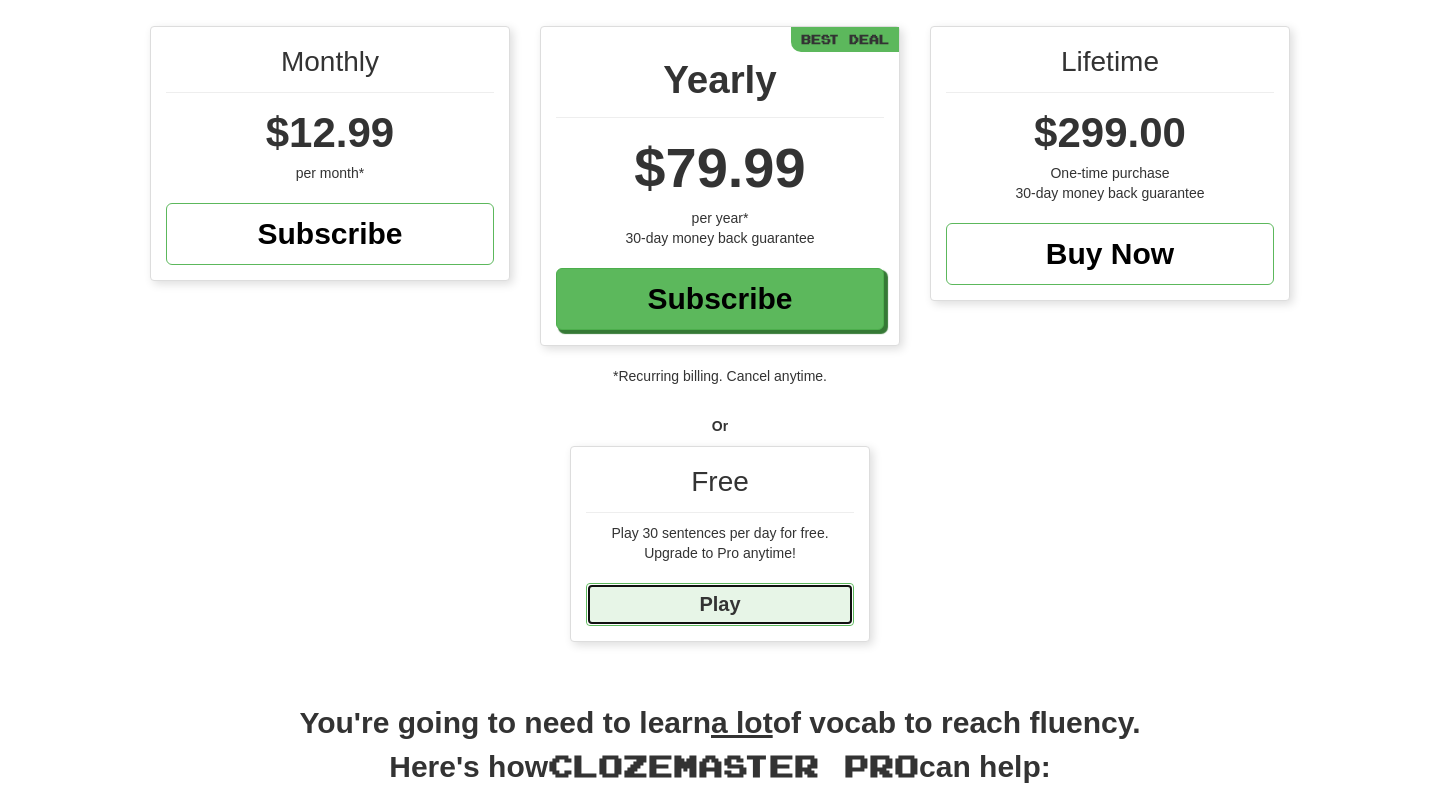 click on "Play" at bounding box center (720, 604) 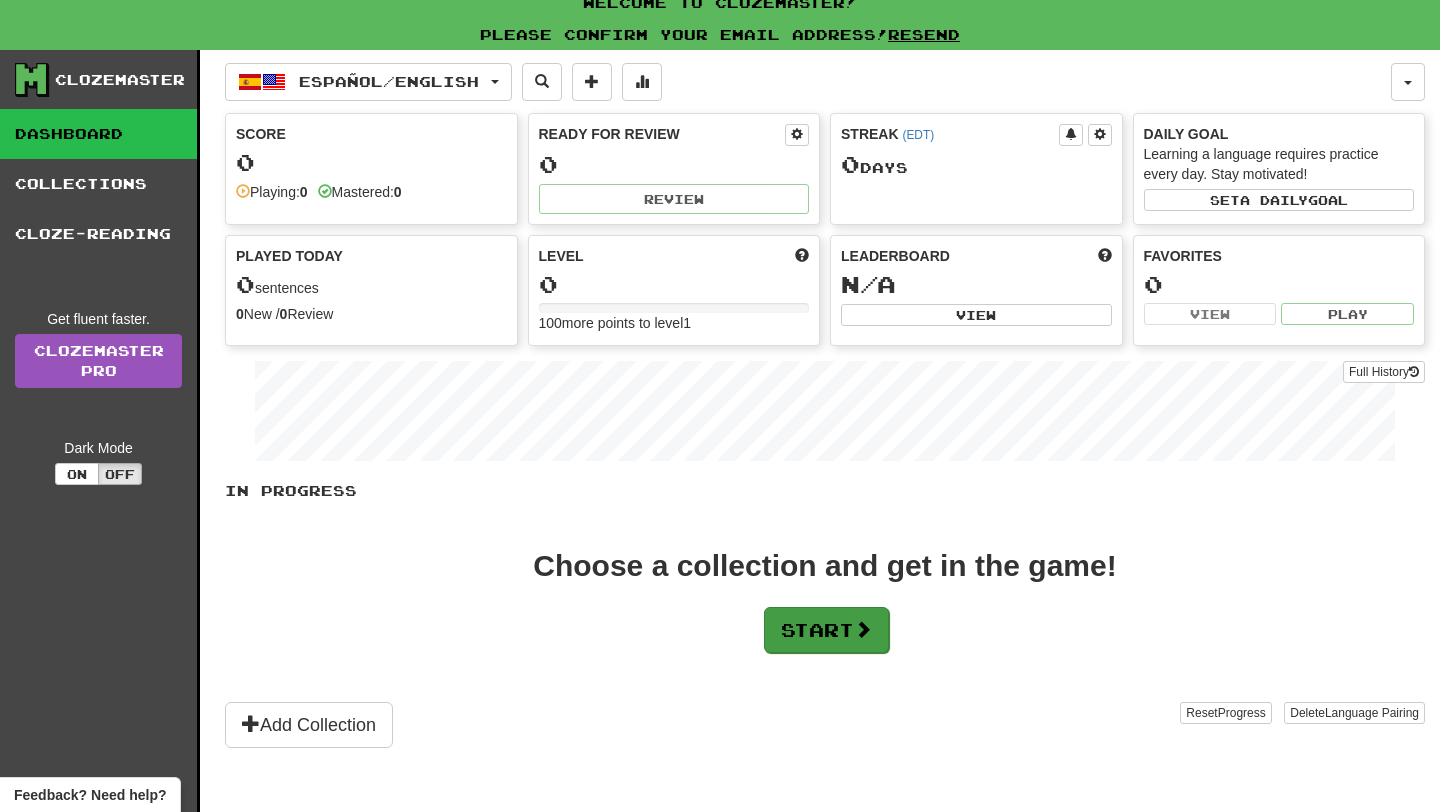 scroll, scrollTop: 12, scrollLeft: 0, axis: vertical 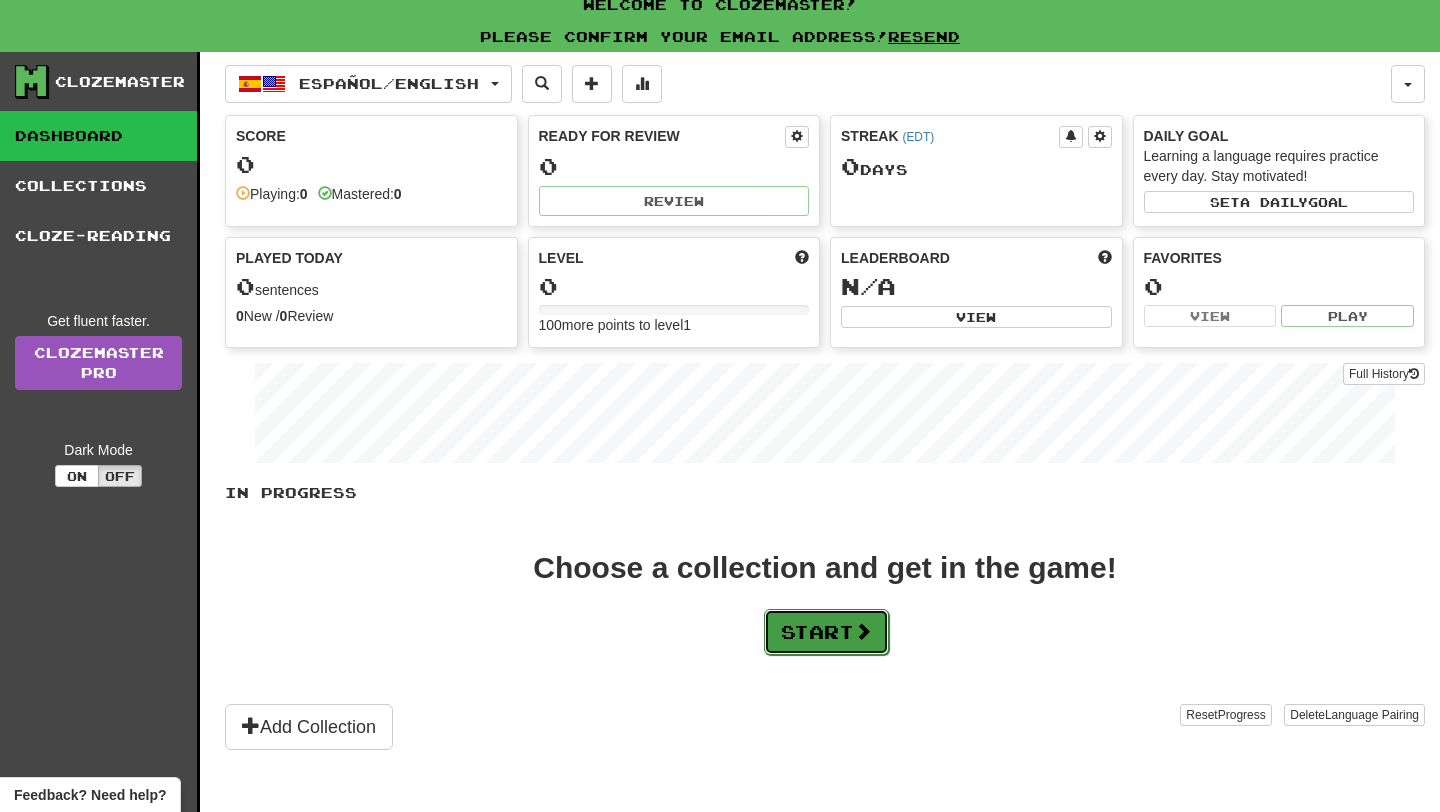 click on "Start" at bounding box center [826, 632] 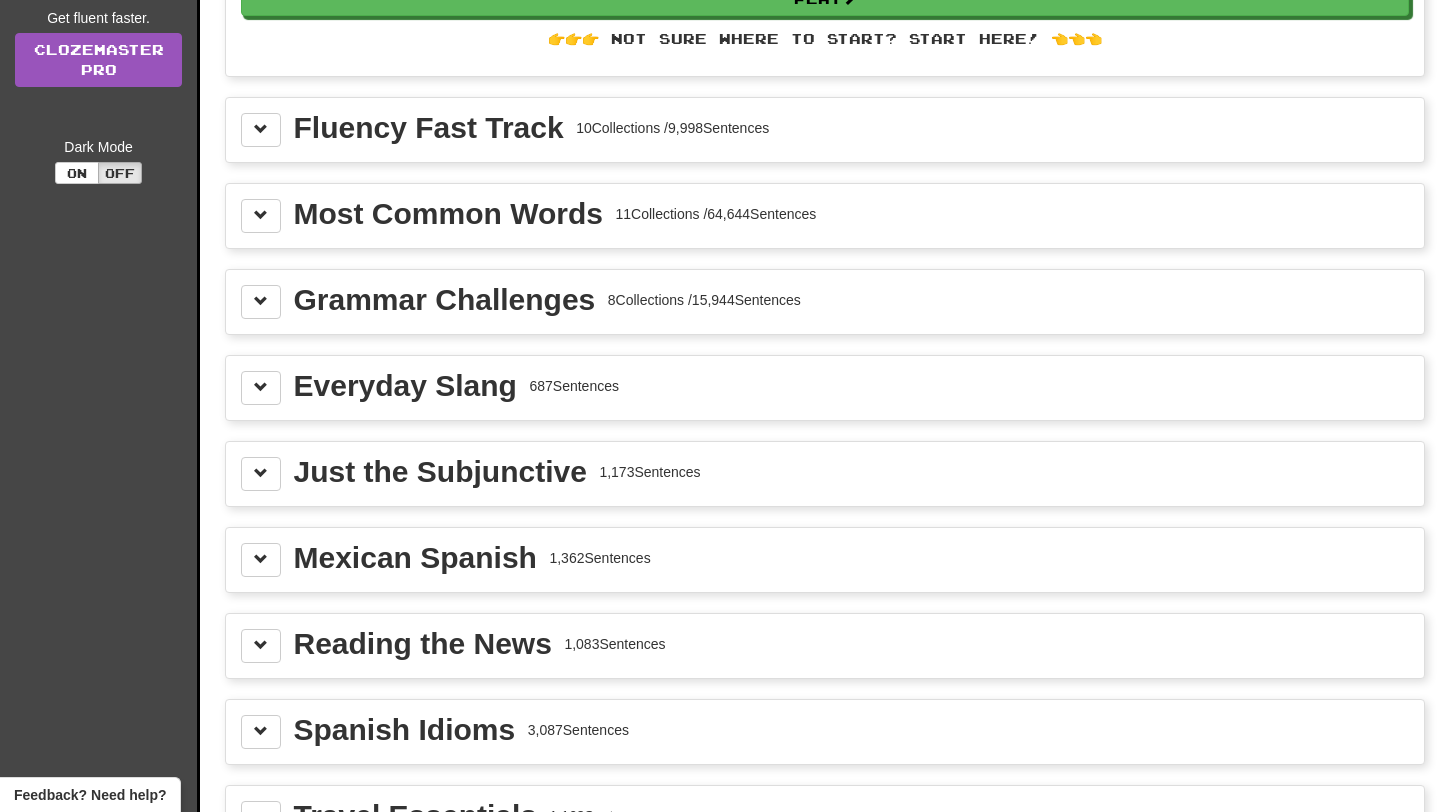 scroll, scrollTop: 320, scrollLeft: 0, axis: vertical 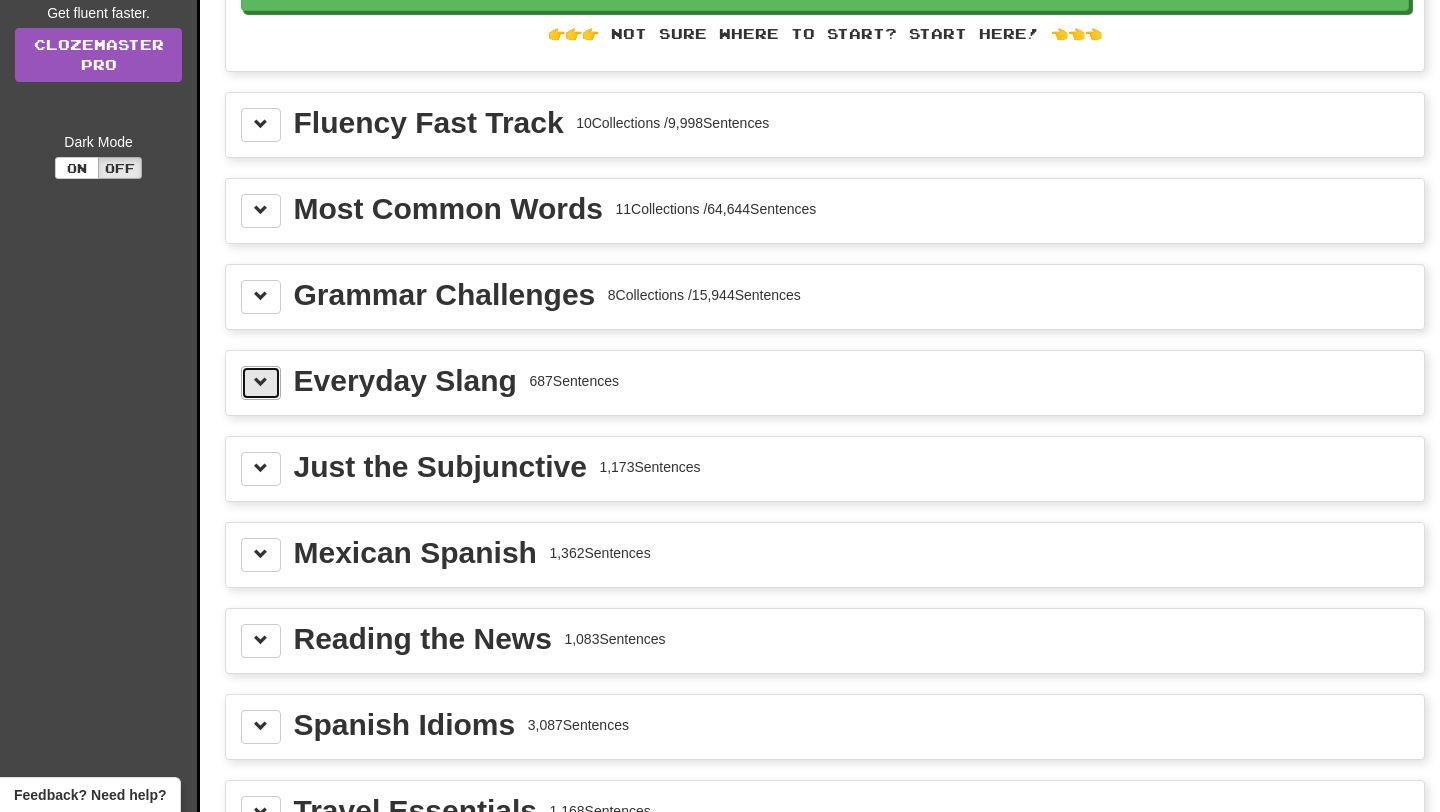 click at bounding box center [261, 383] 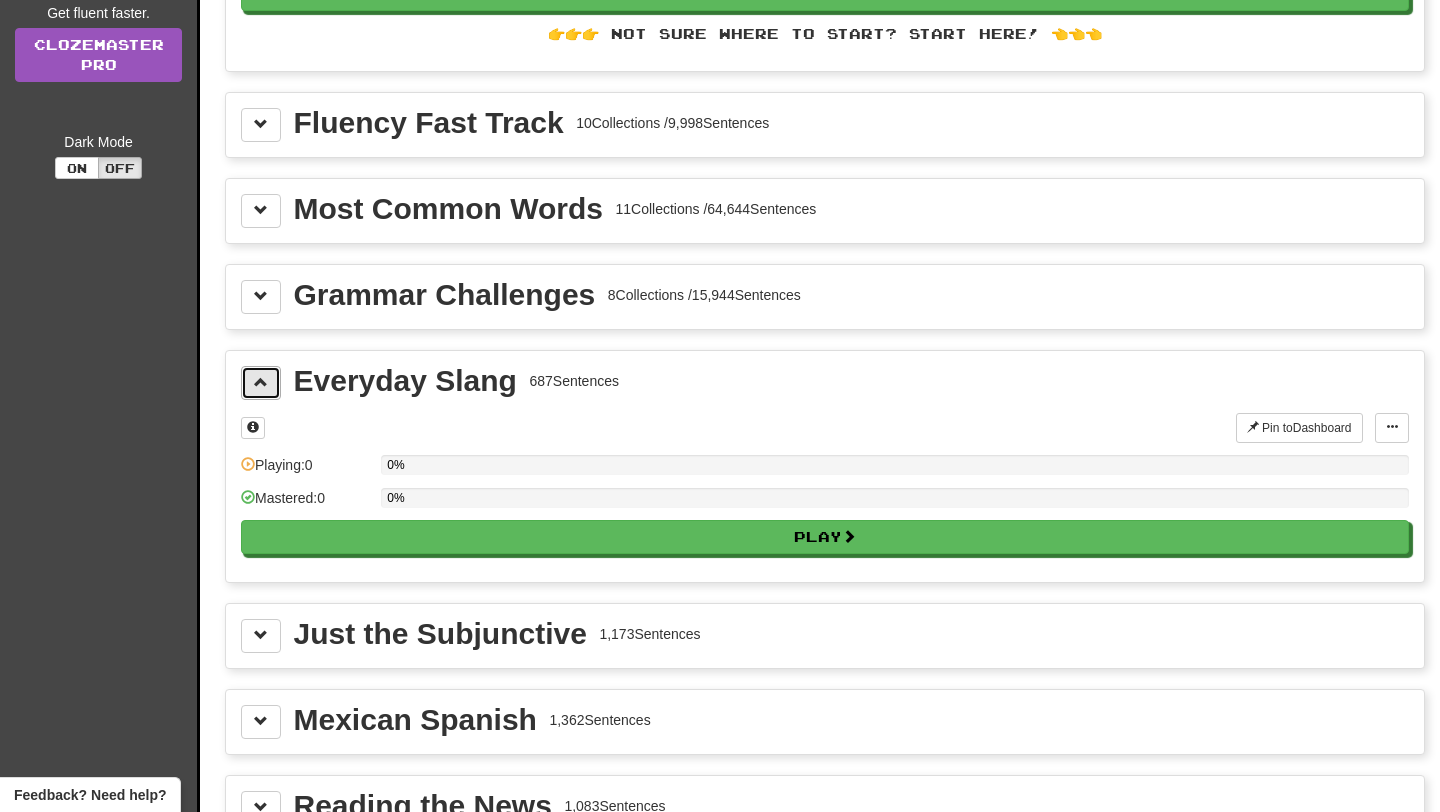 click at bounding box center [261, 383] 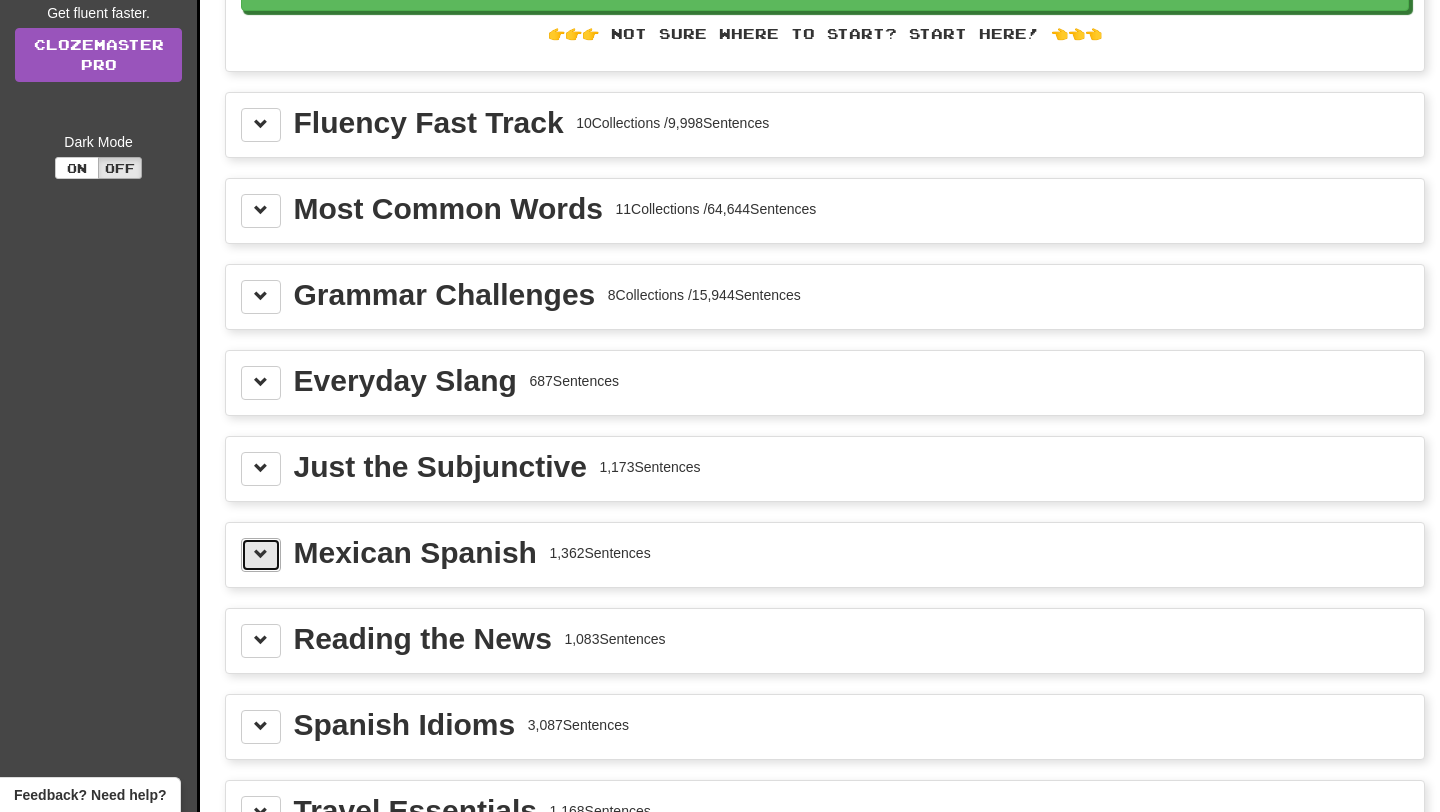 click at bounding box center [261, 554] 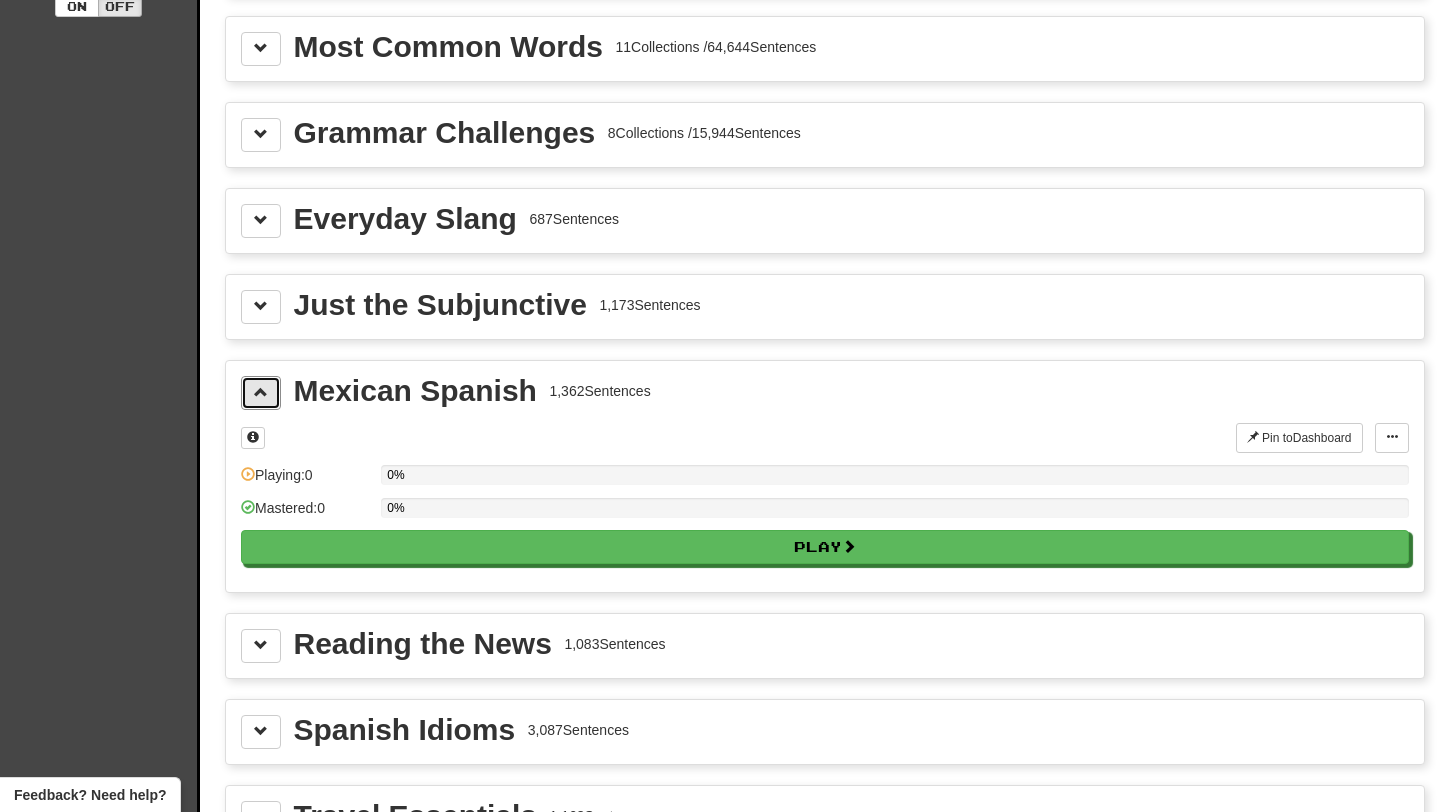 scroll, scrollTop: 485, scrollLeft: 0, axis: vertical 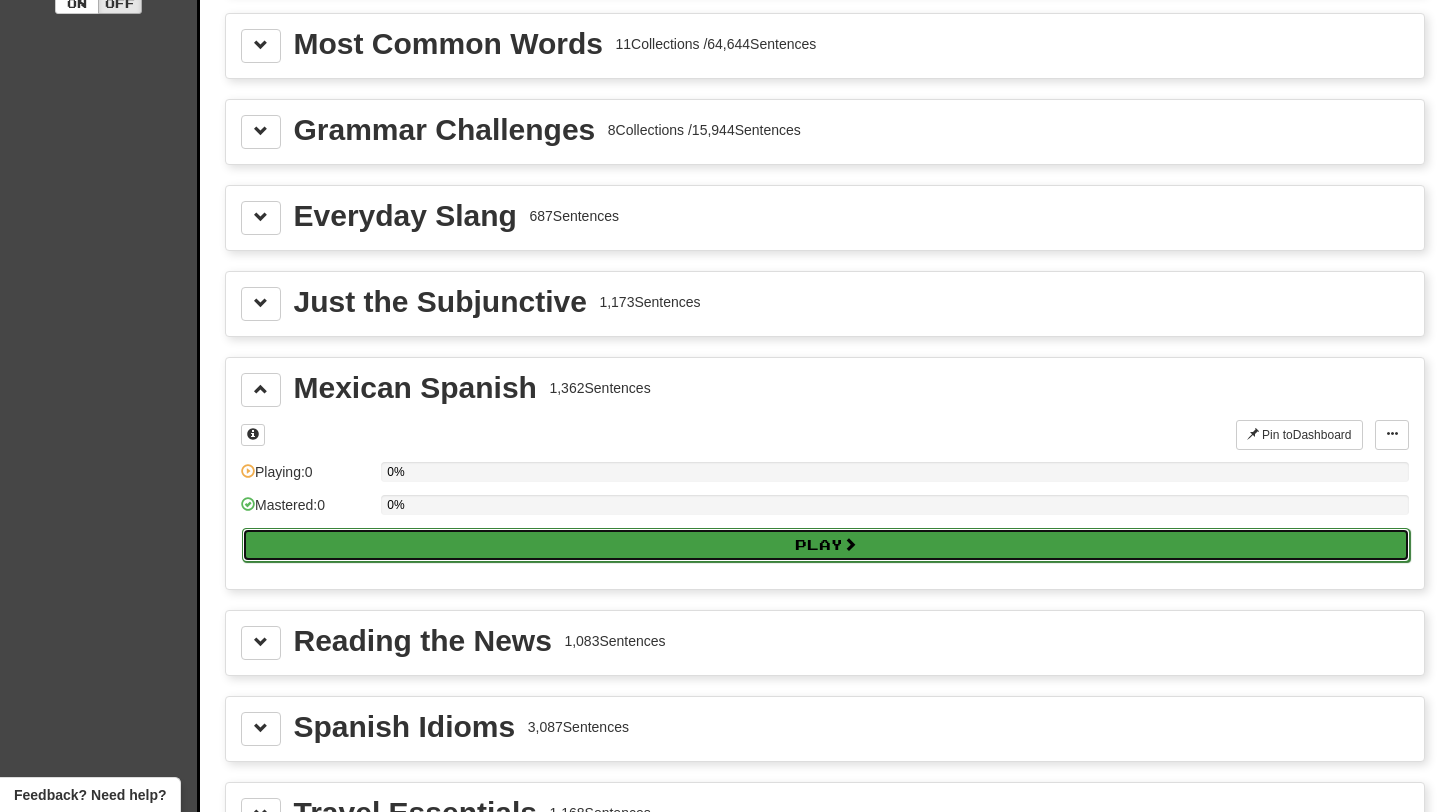 click on "Play" at bounding box center (826, 545) 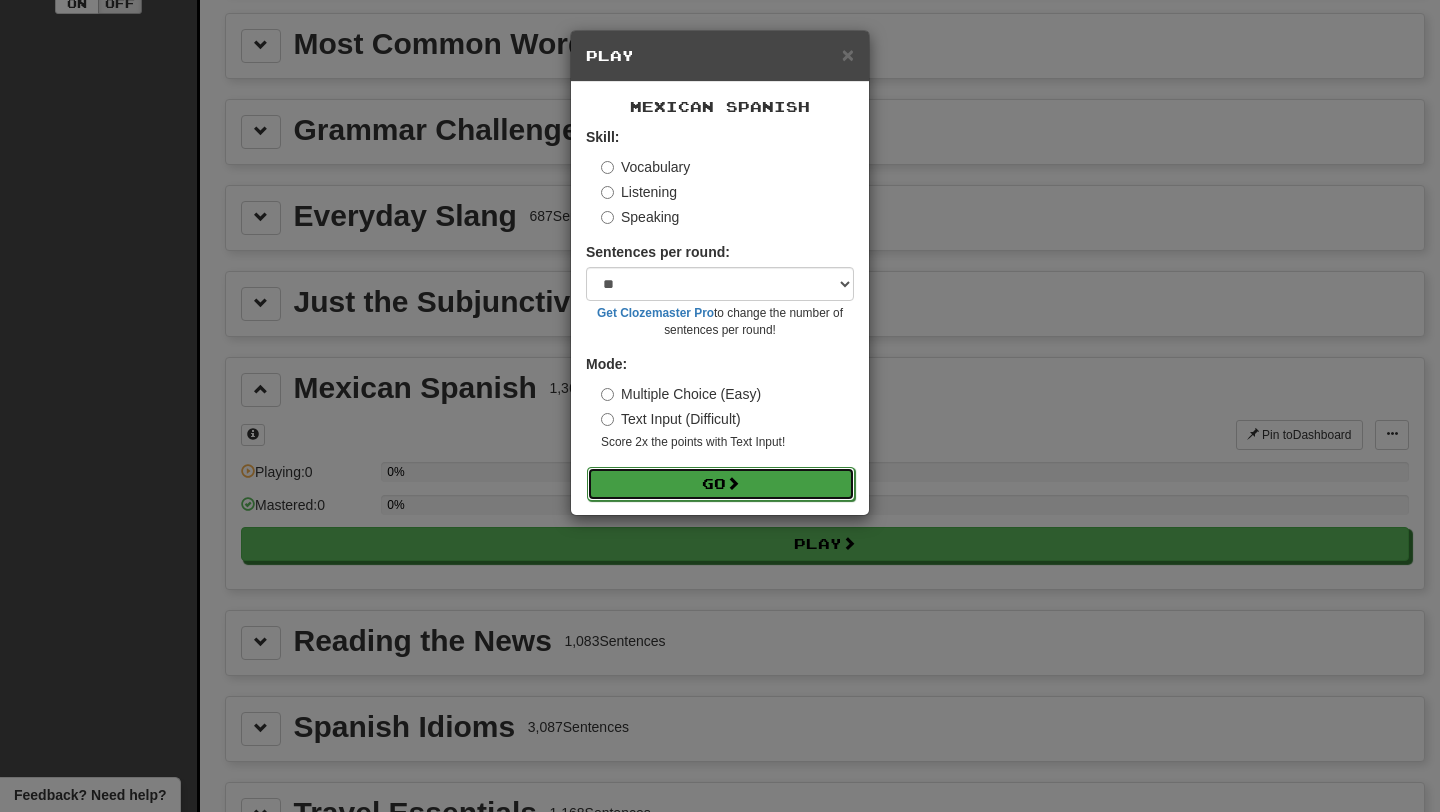 click on "Go" at bounding box center [721, 484] 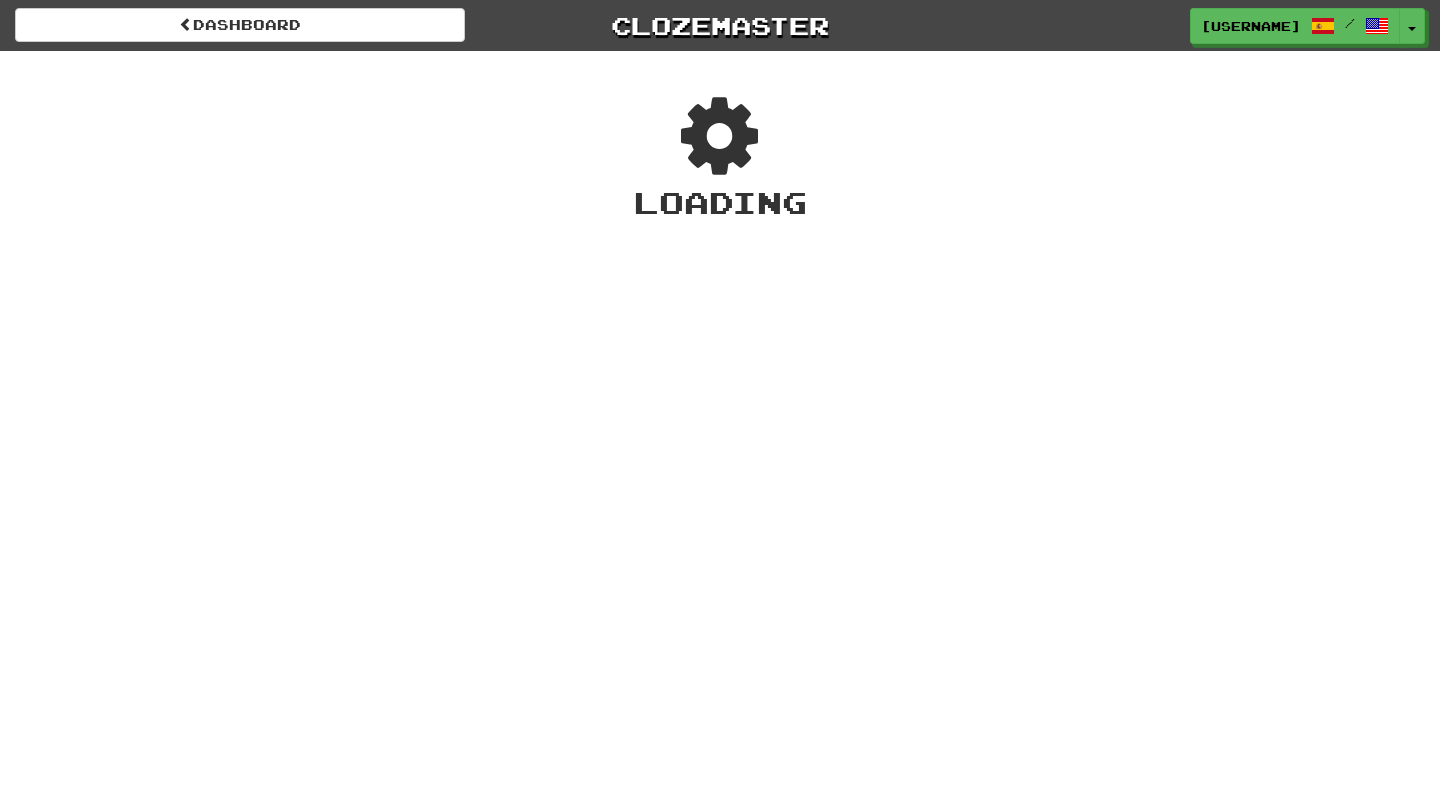 scroll, scrollTop: 0, scrollLeft: 0, axis: both 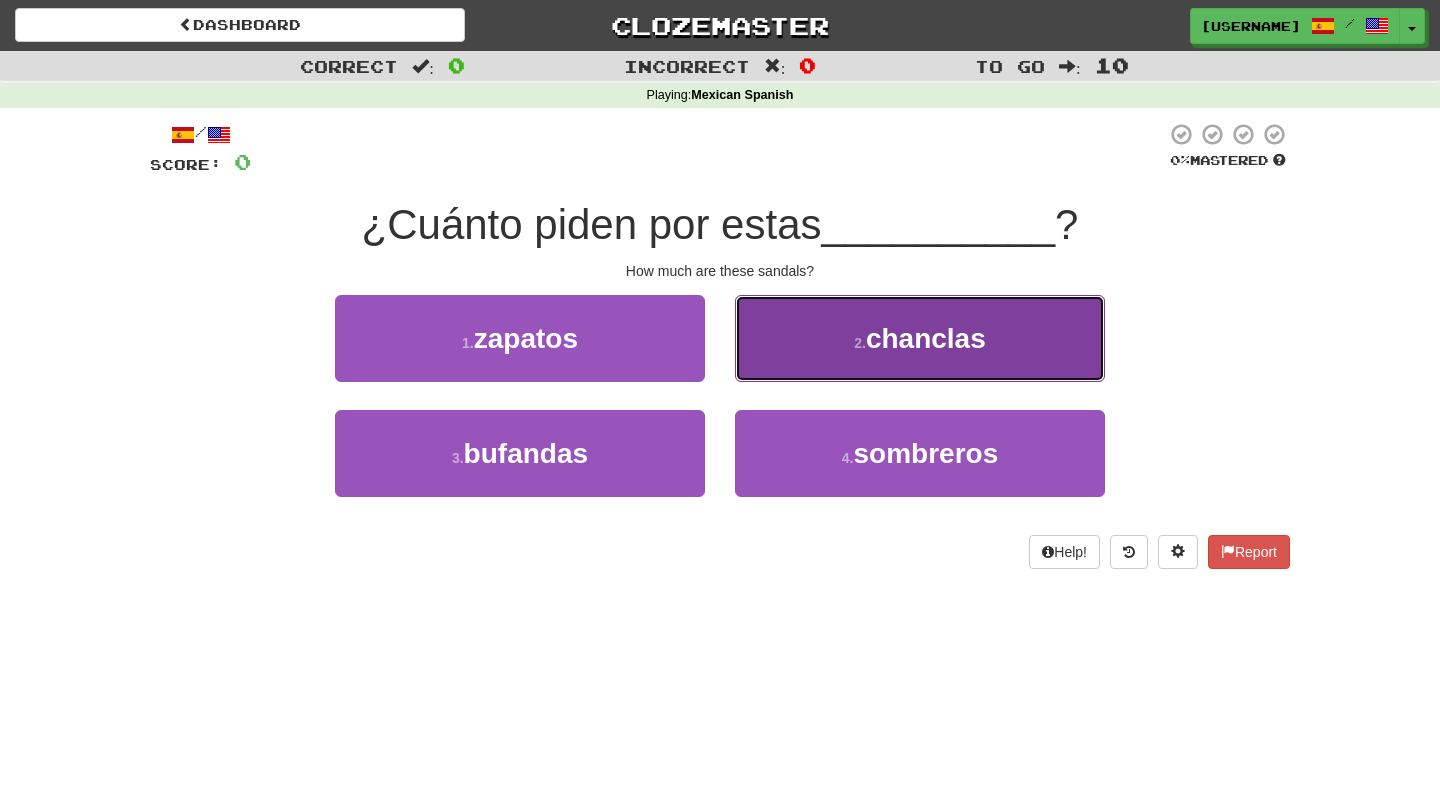 click on "2 .  chanclas" at bounding box center (920, 338) 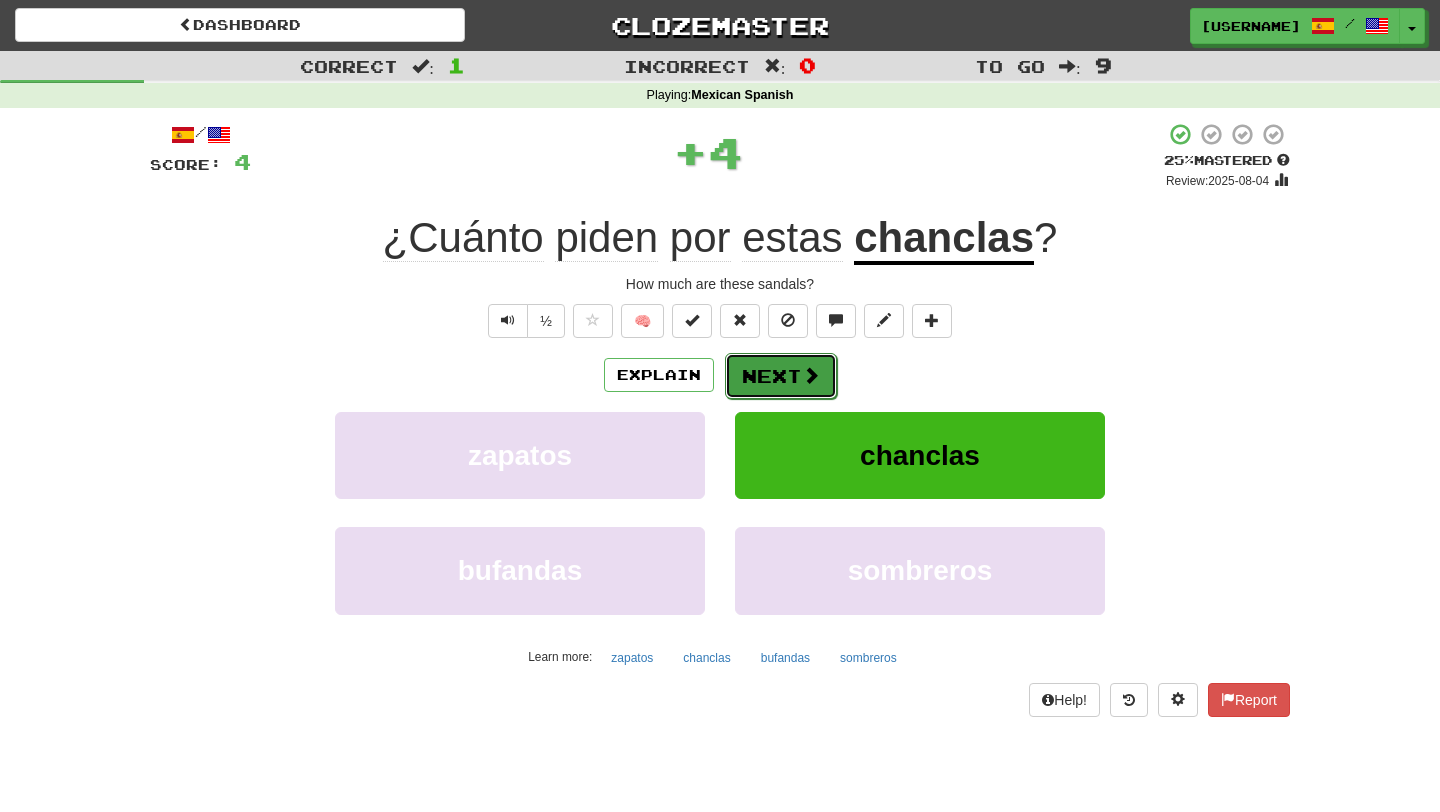 click on "Next" at bounding box center [781, 376] 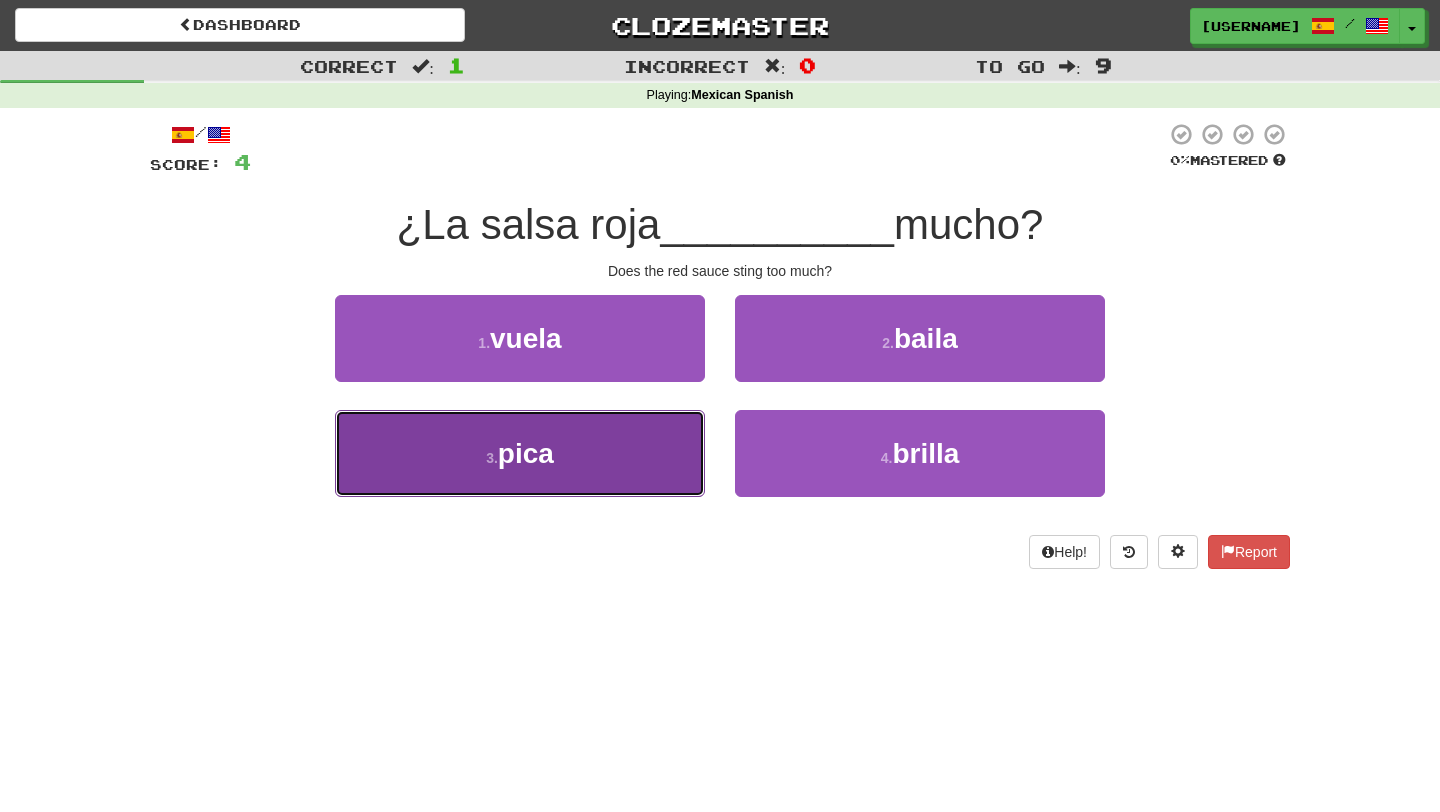 click on "3 .  pica" at bounding box center (520, 453) 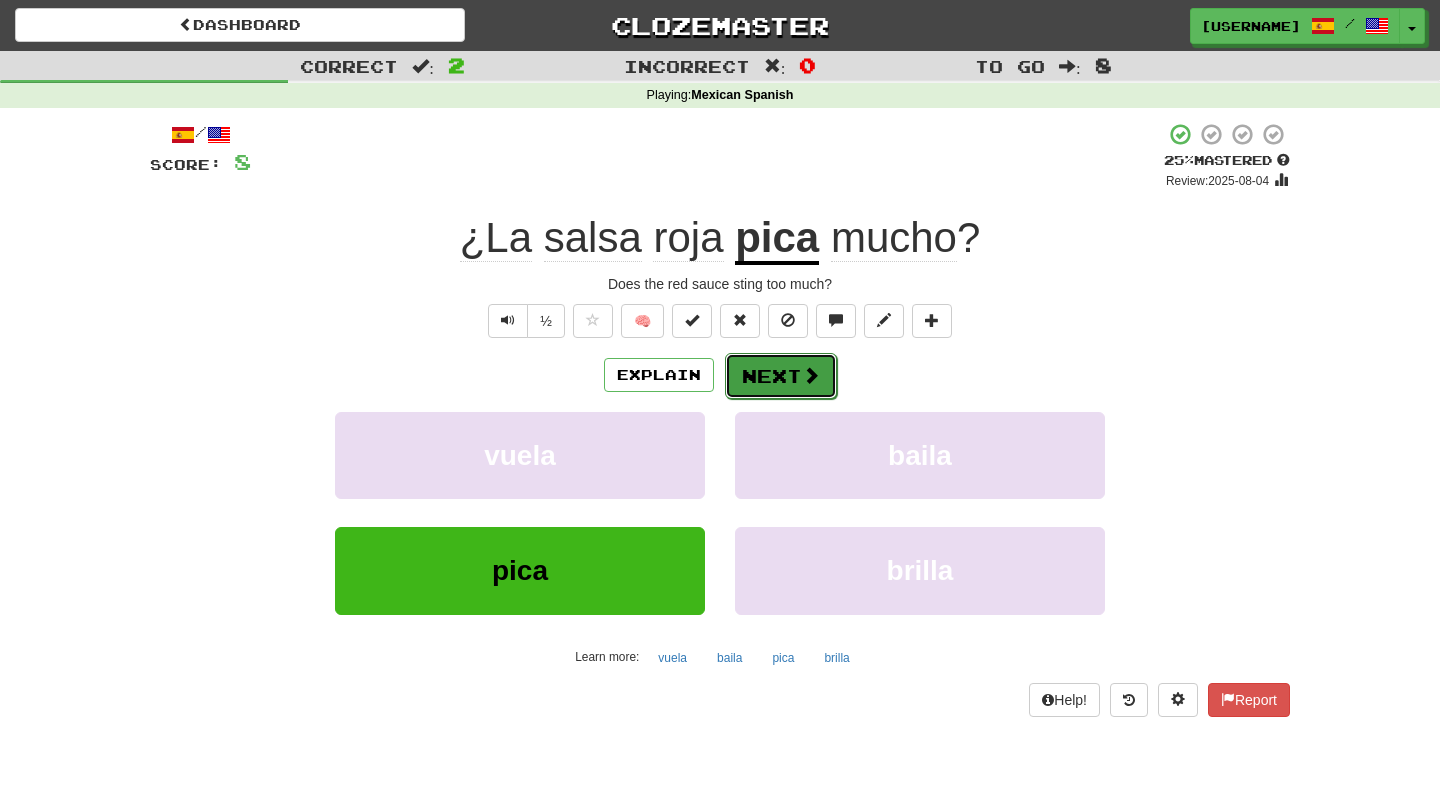 click on "Next" at bounding box center [781, 376] 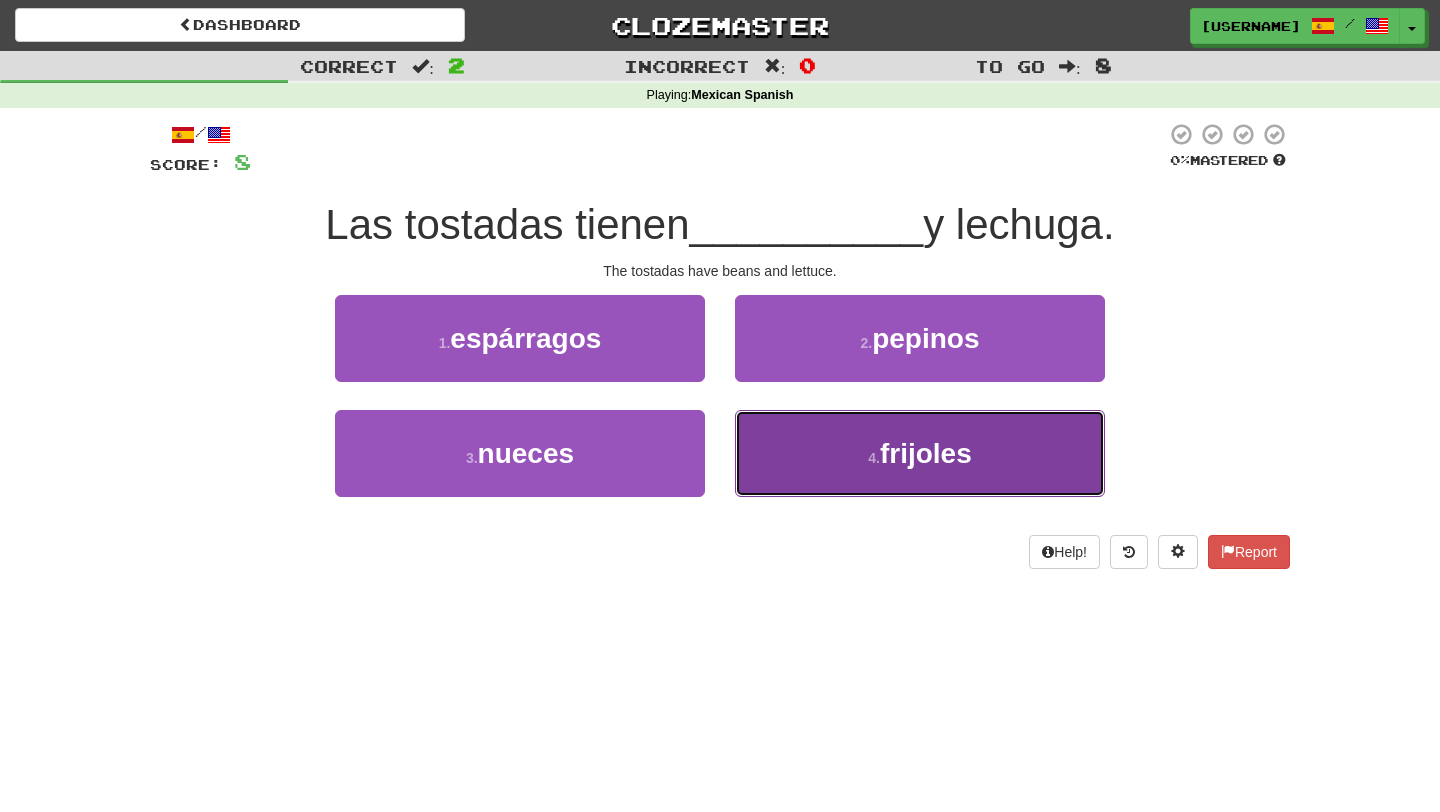 click on "4 .  frijoles" at bounding box center [920, 453] 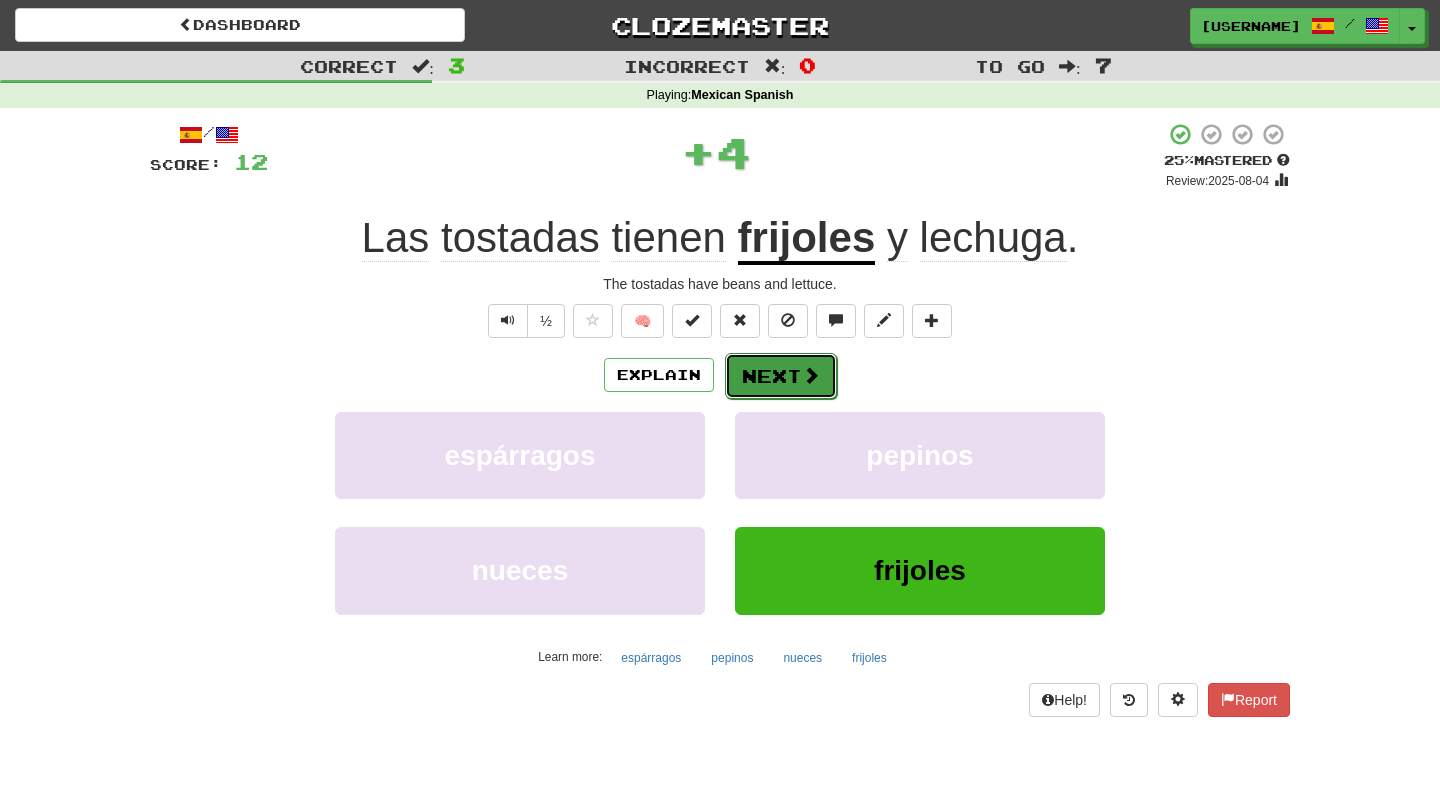 click on "Next" at bounding box center [781, 376] 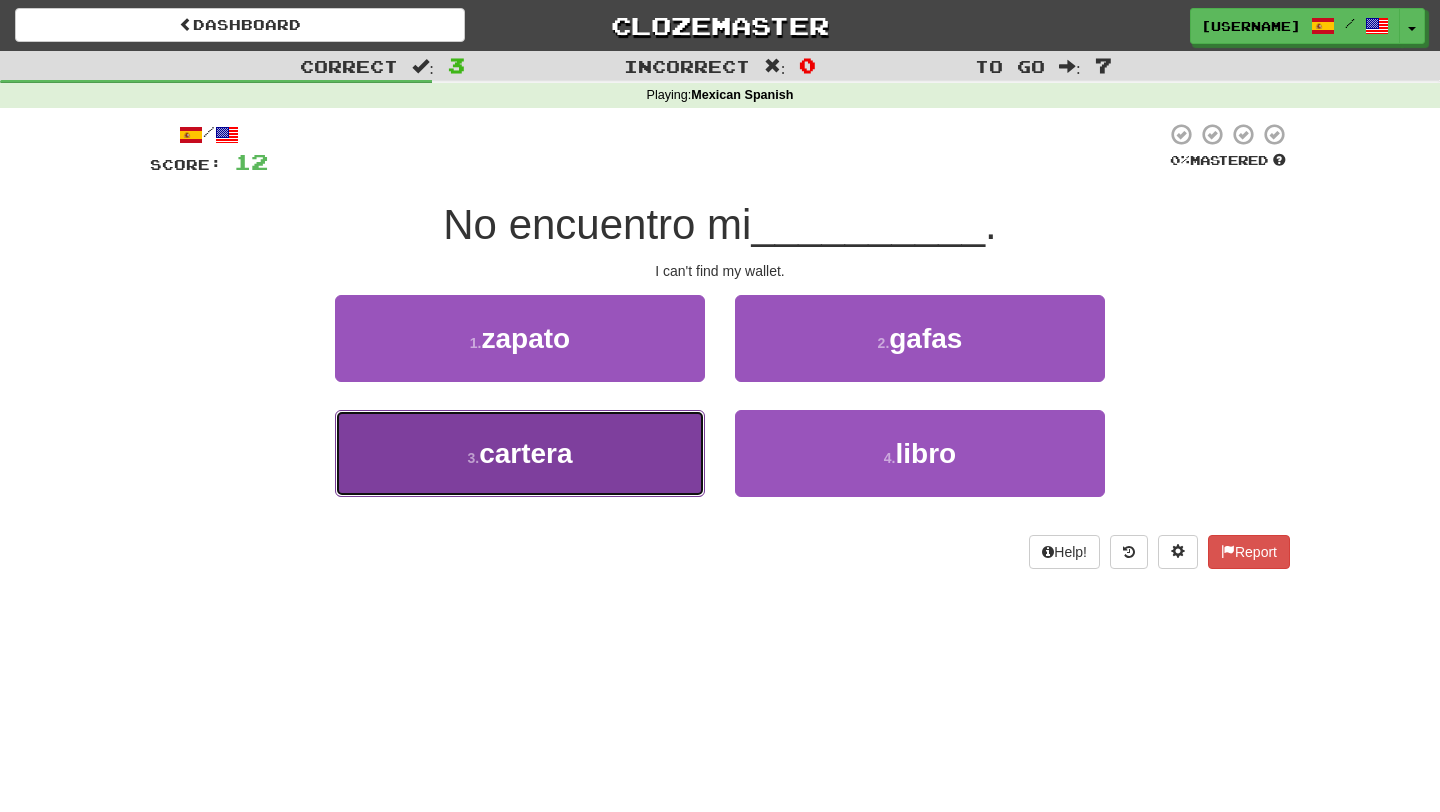 click on "3 .  cartera" at bounding box center [520, 453] 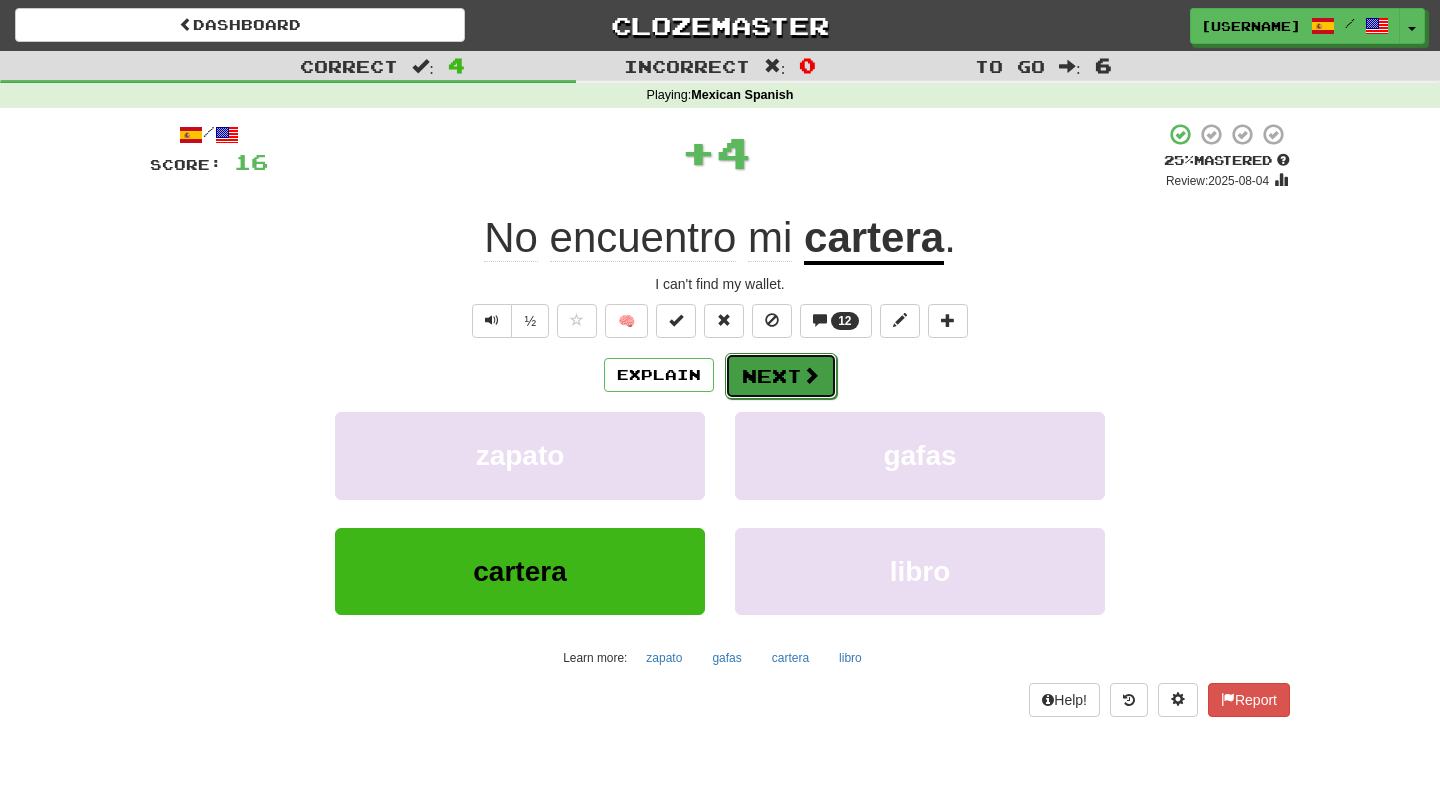 click on "Next" at bounding box center (781, 376) 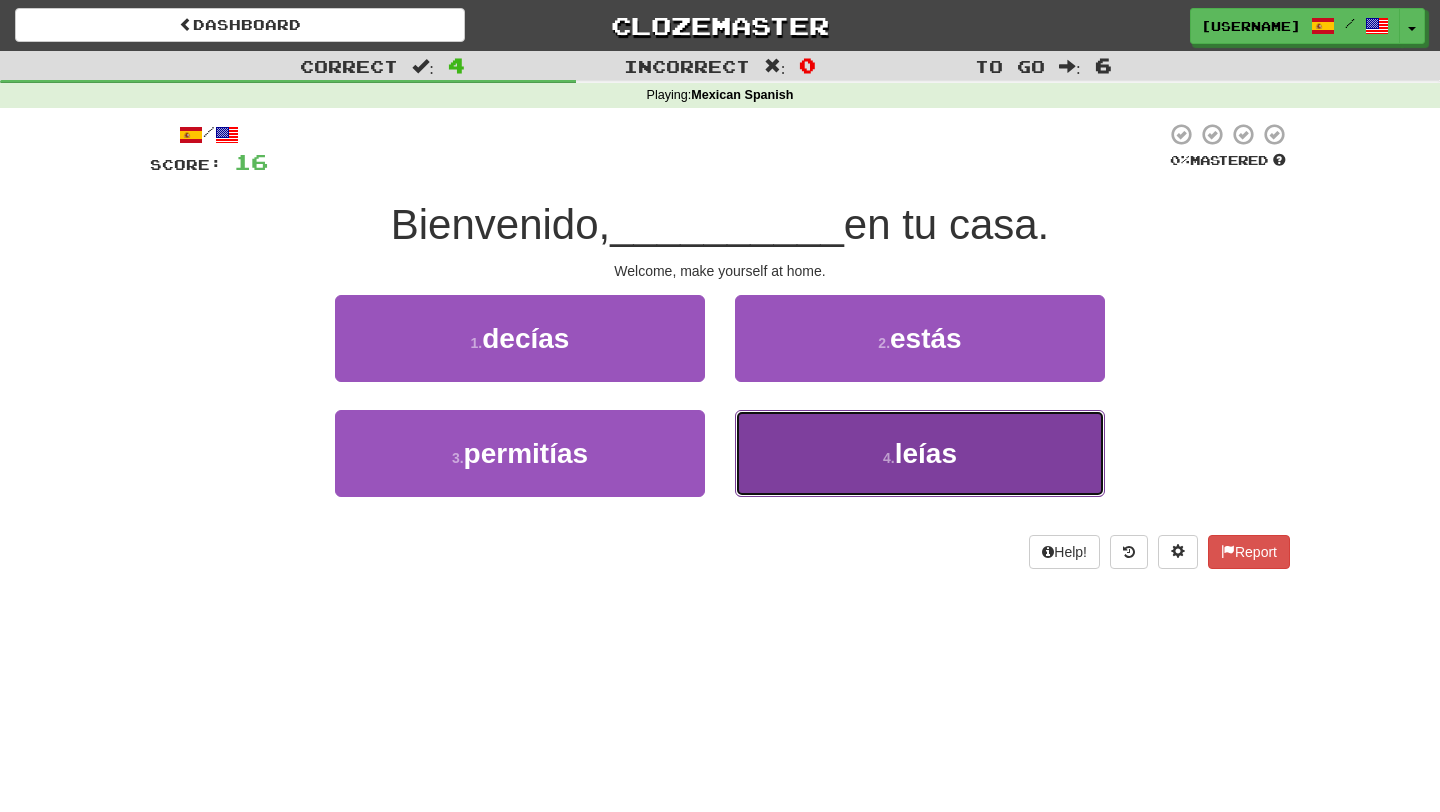 click on "4 .  leías" at bounding box center (920, 453) 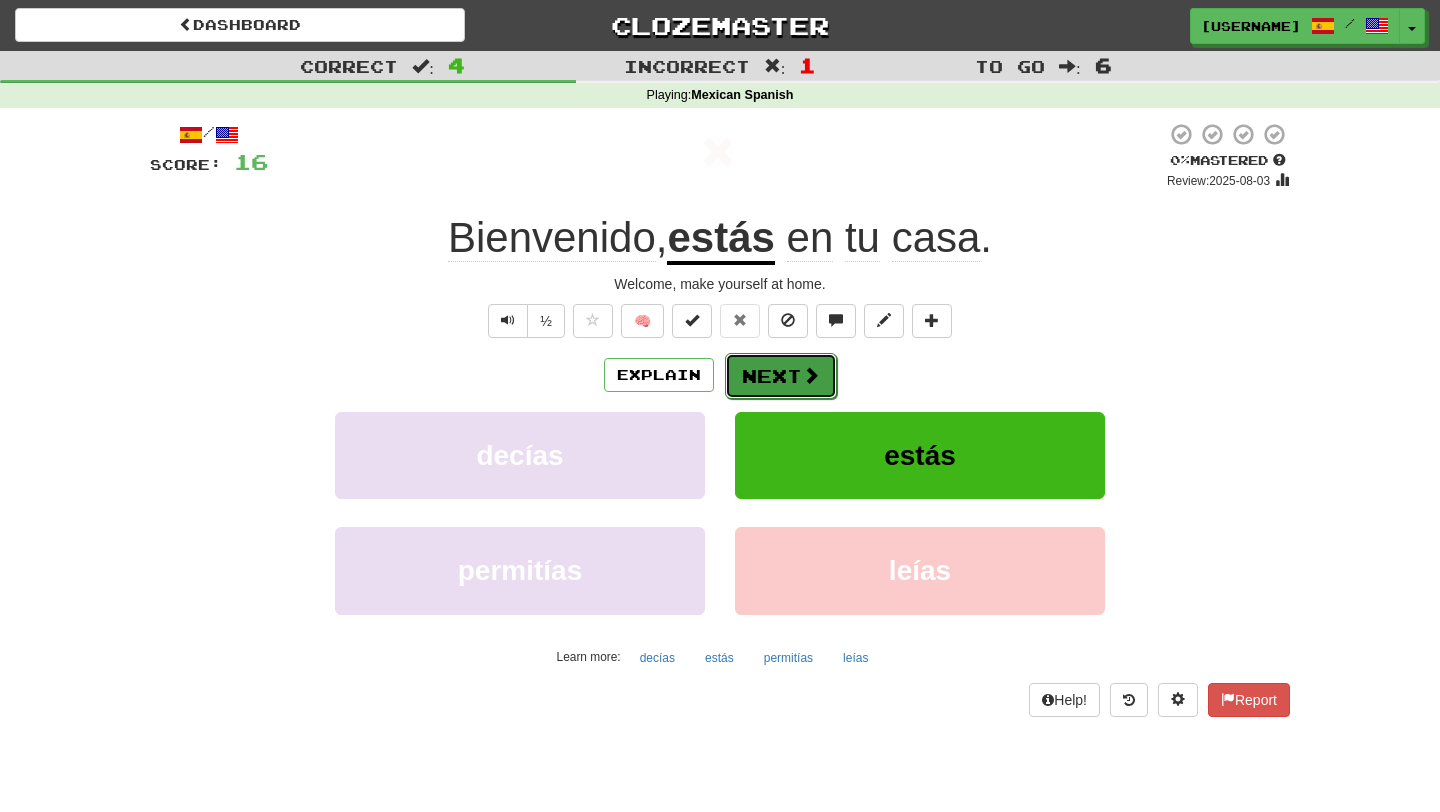 click on "Next" at bounding box center [781, 376] 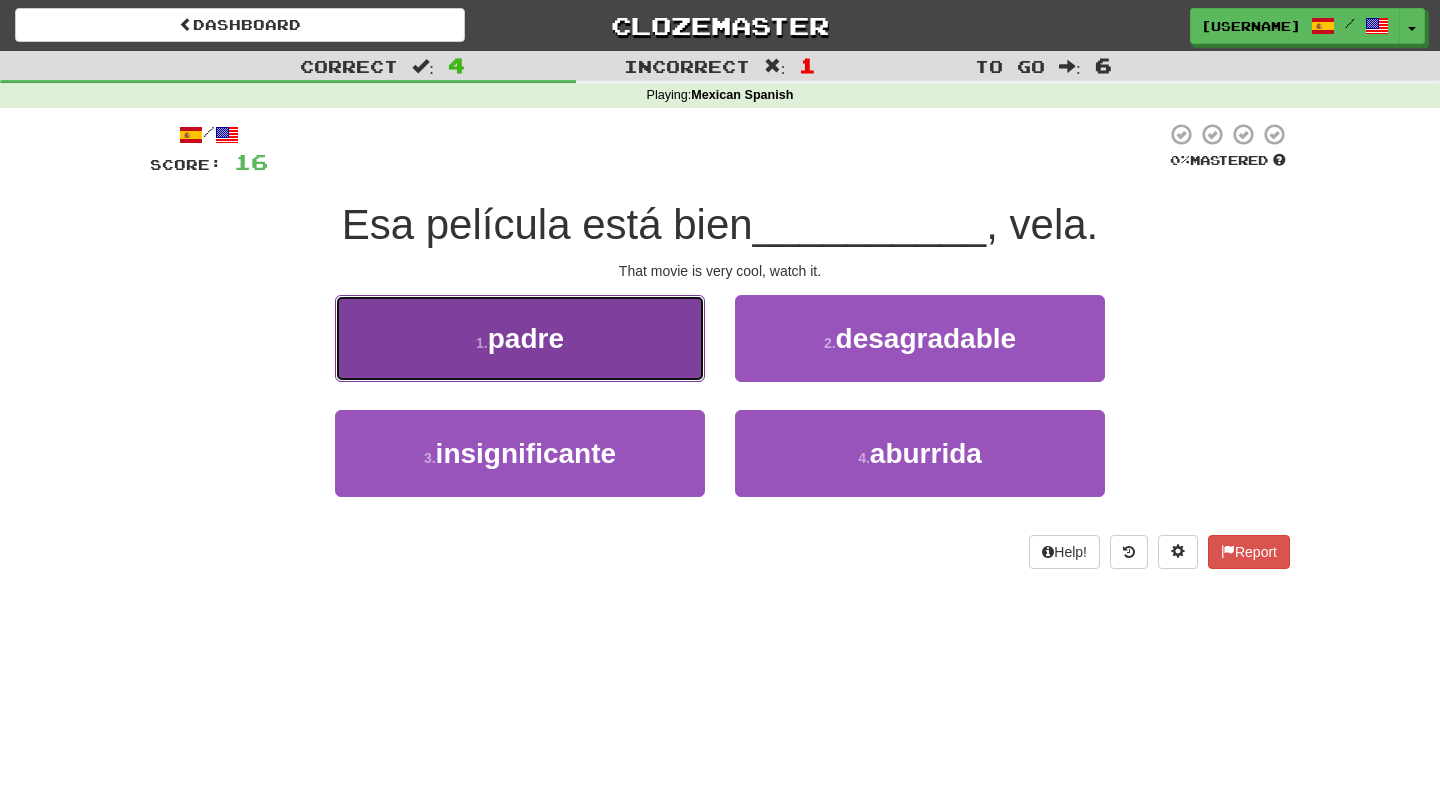 click on "1 .  padre" at bounding box center [520, 338] 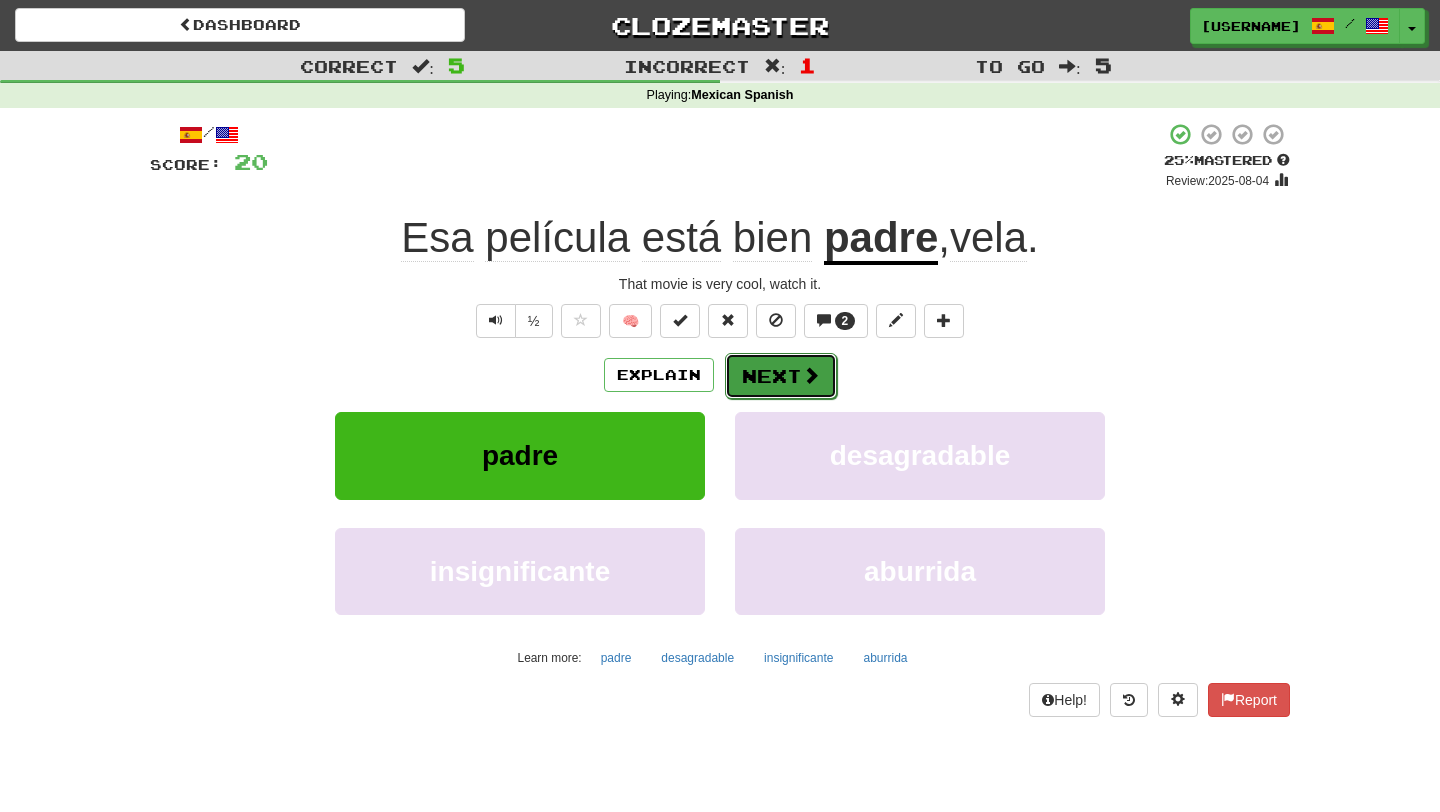 click at bounding box center [811, 375] 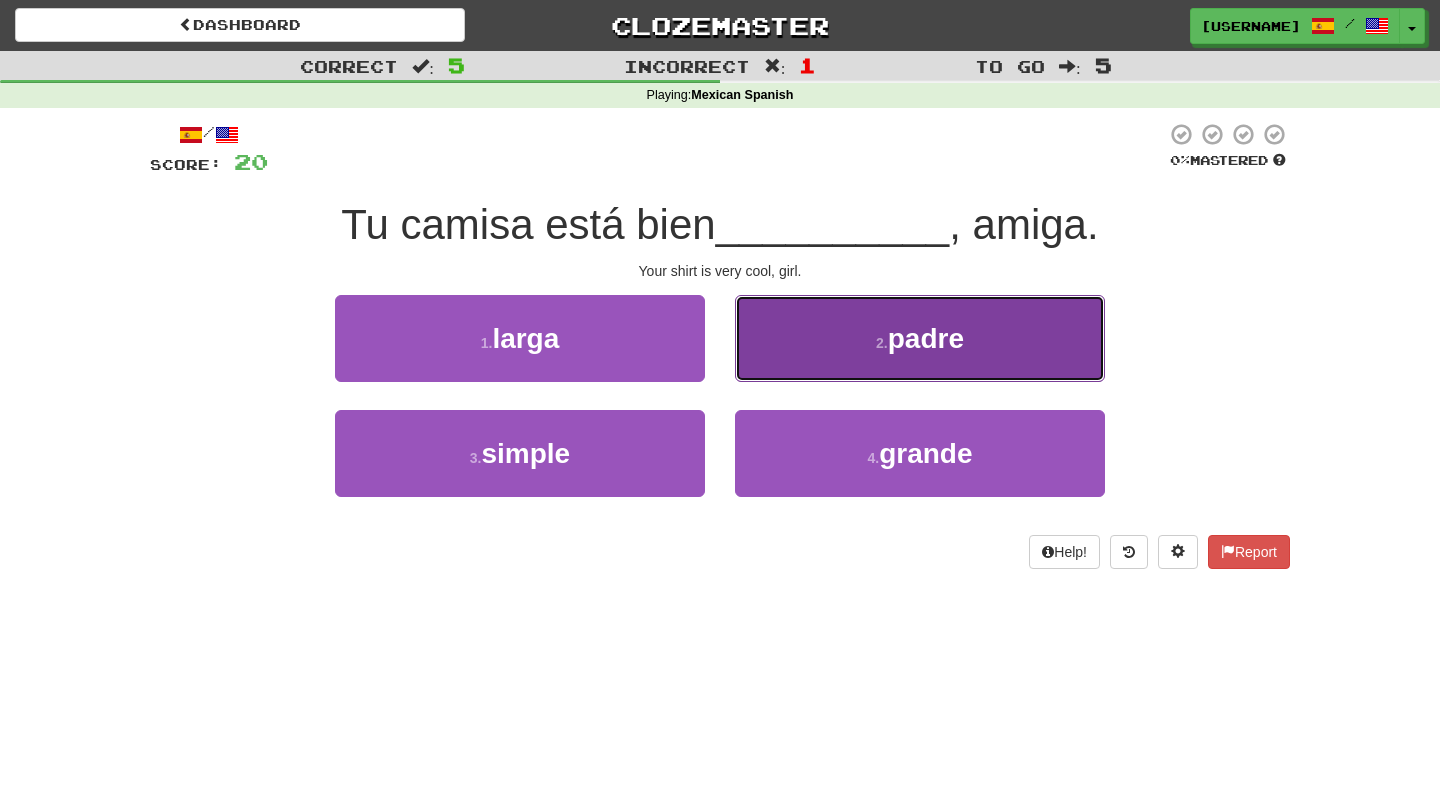 click on "2 .  padre" at bounding box center [920, 338] 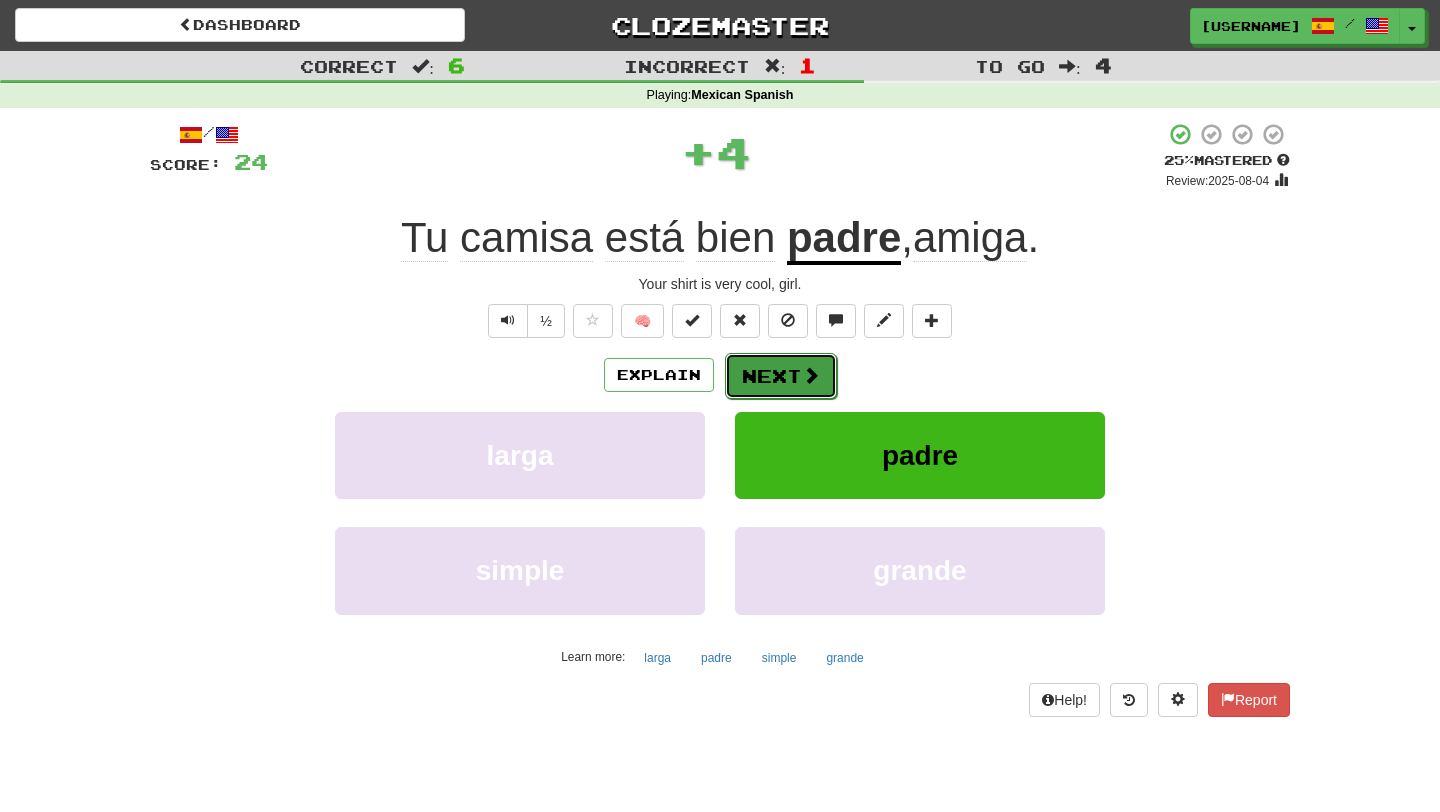 click on "Next" at bounding box center (781, 376) 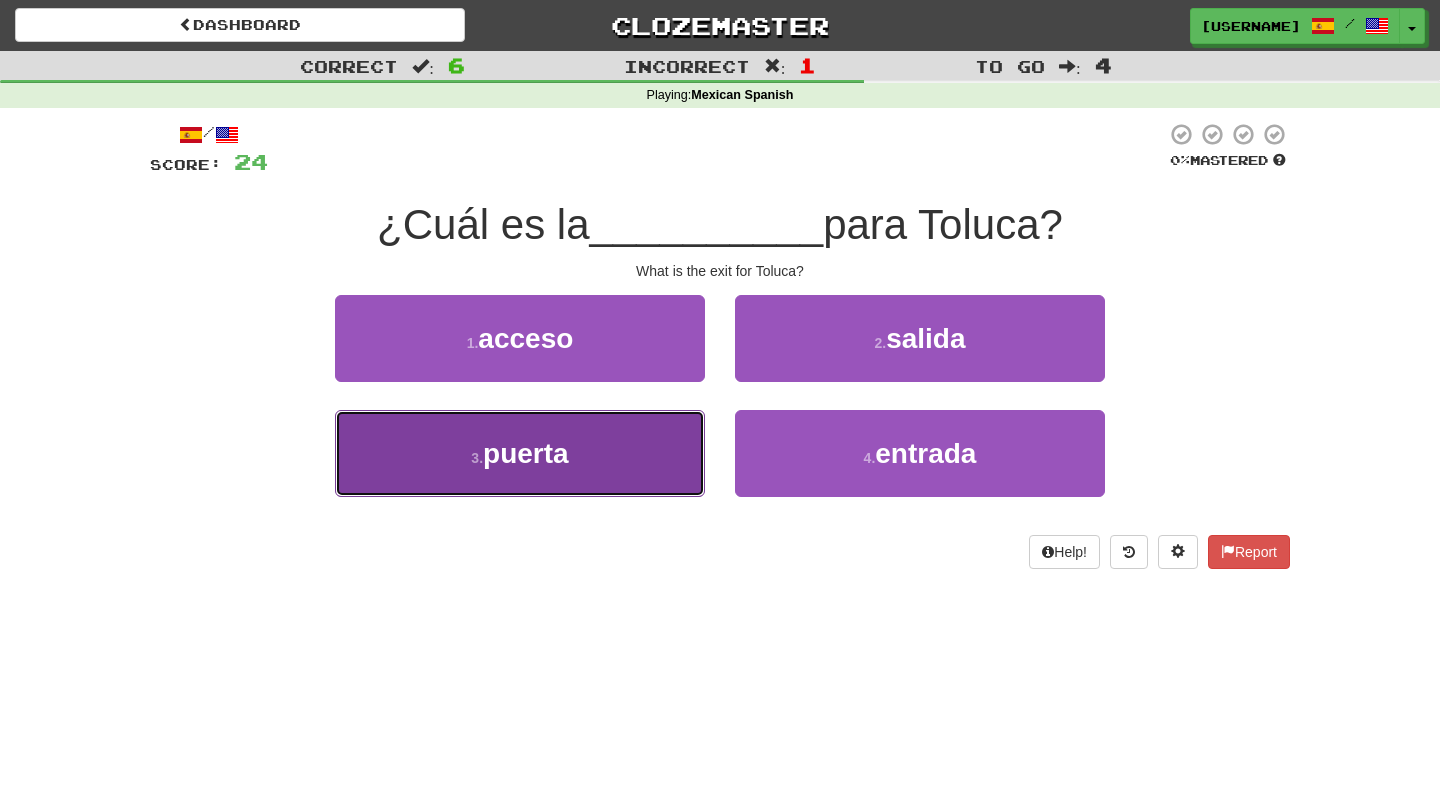click on "3 .  puerta" at bounding box center (520, 453) 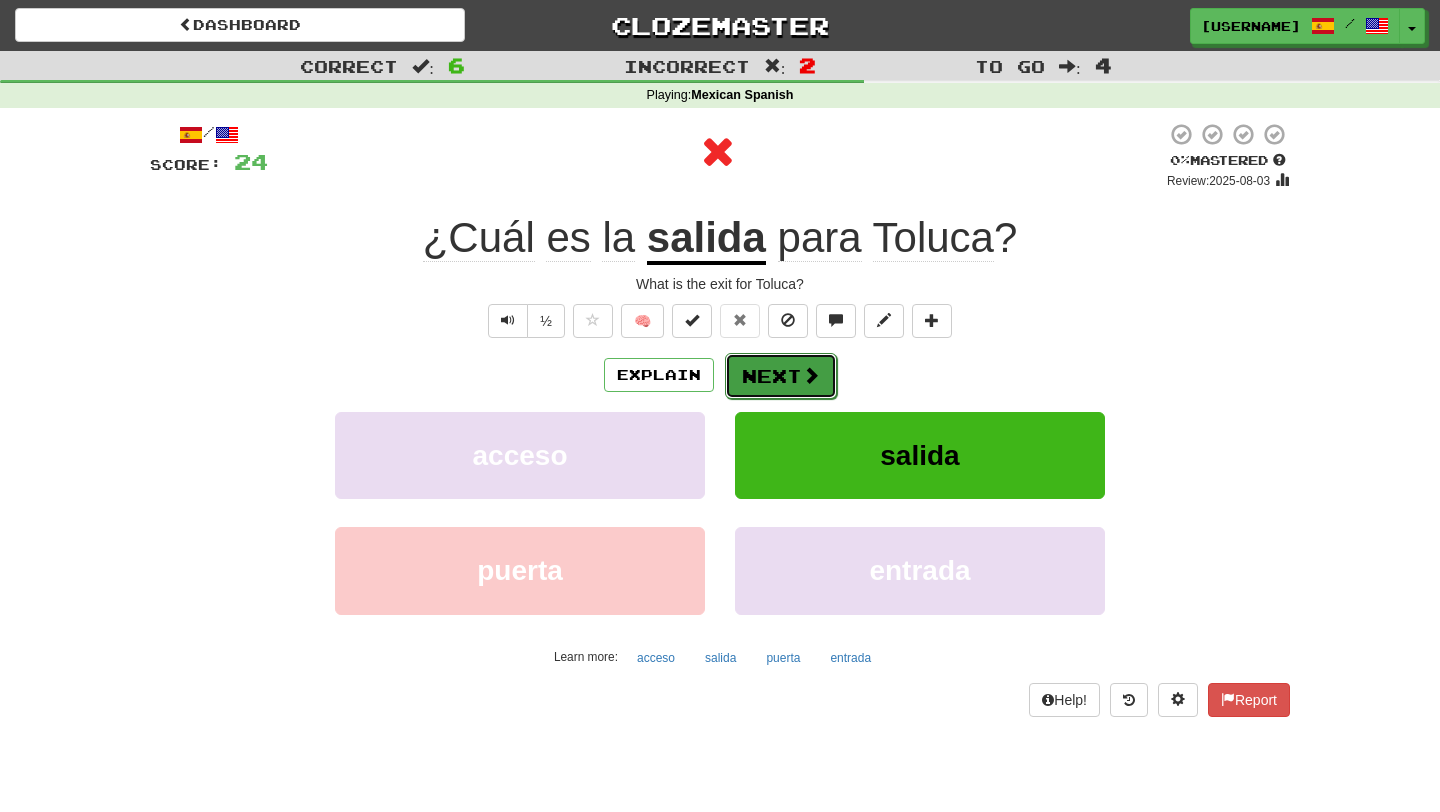 click on "Next" at bounding box center (781, 376) 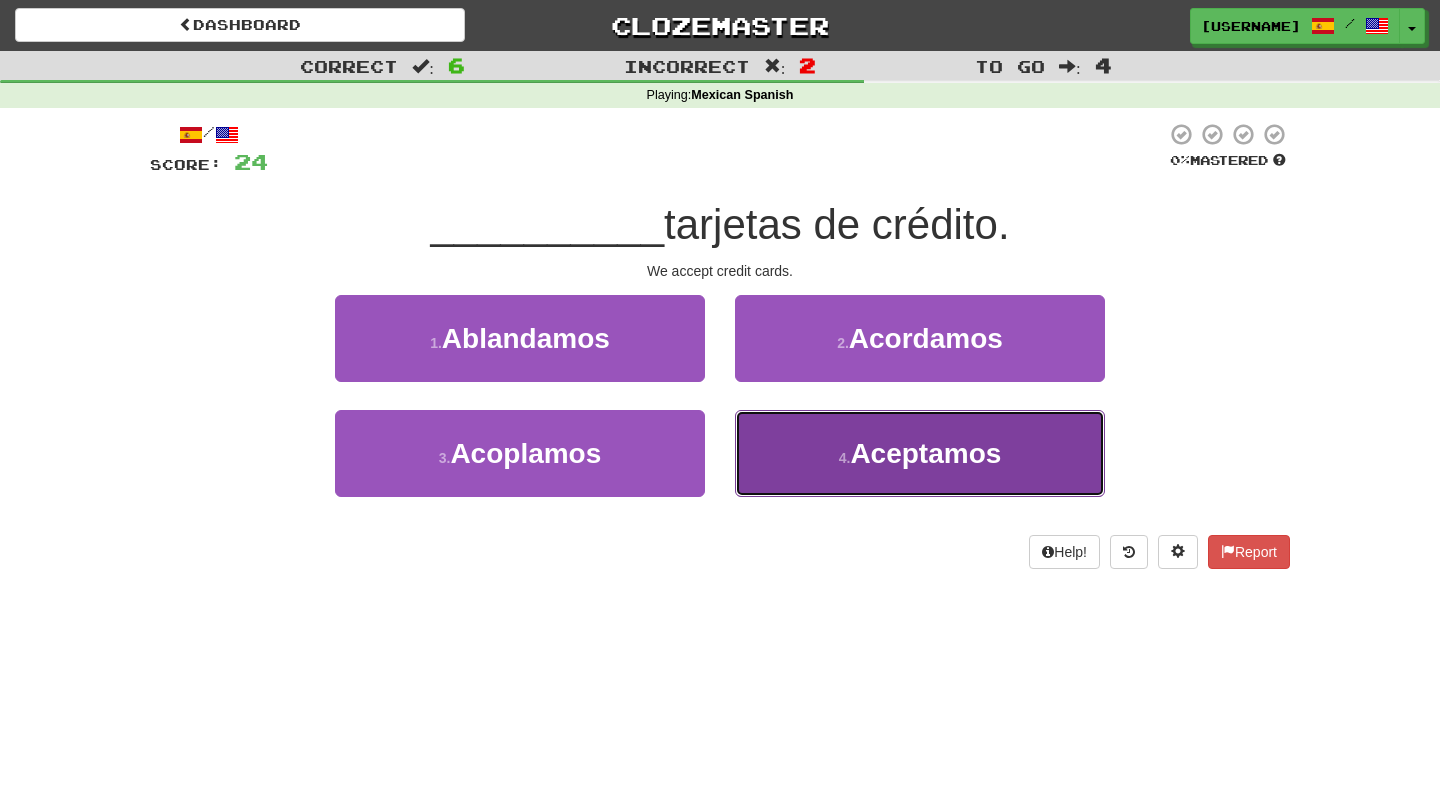click on "4 ." at bounding box center [845, 458] 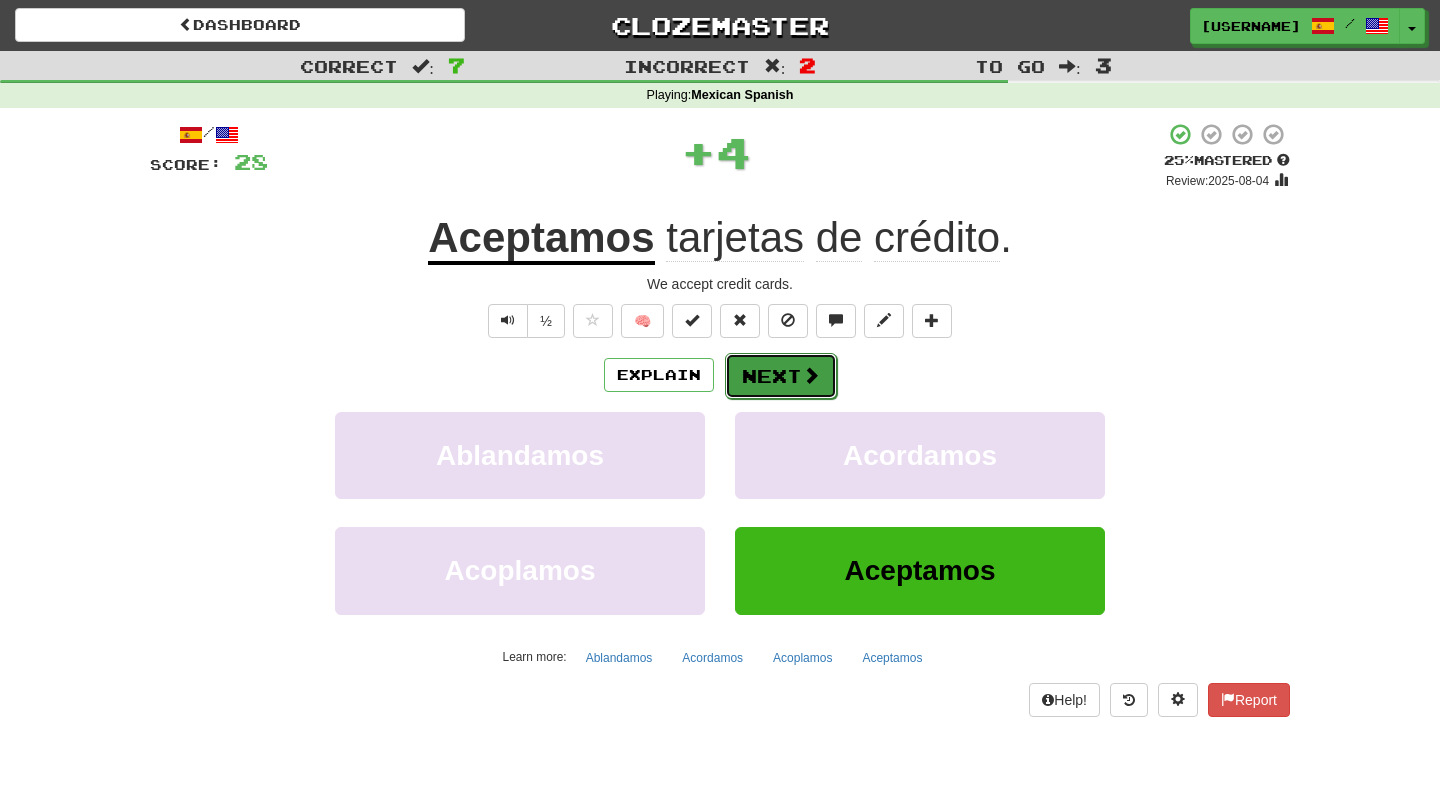 click on "Next" at bounding box center [781, 376] 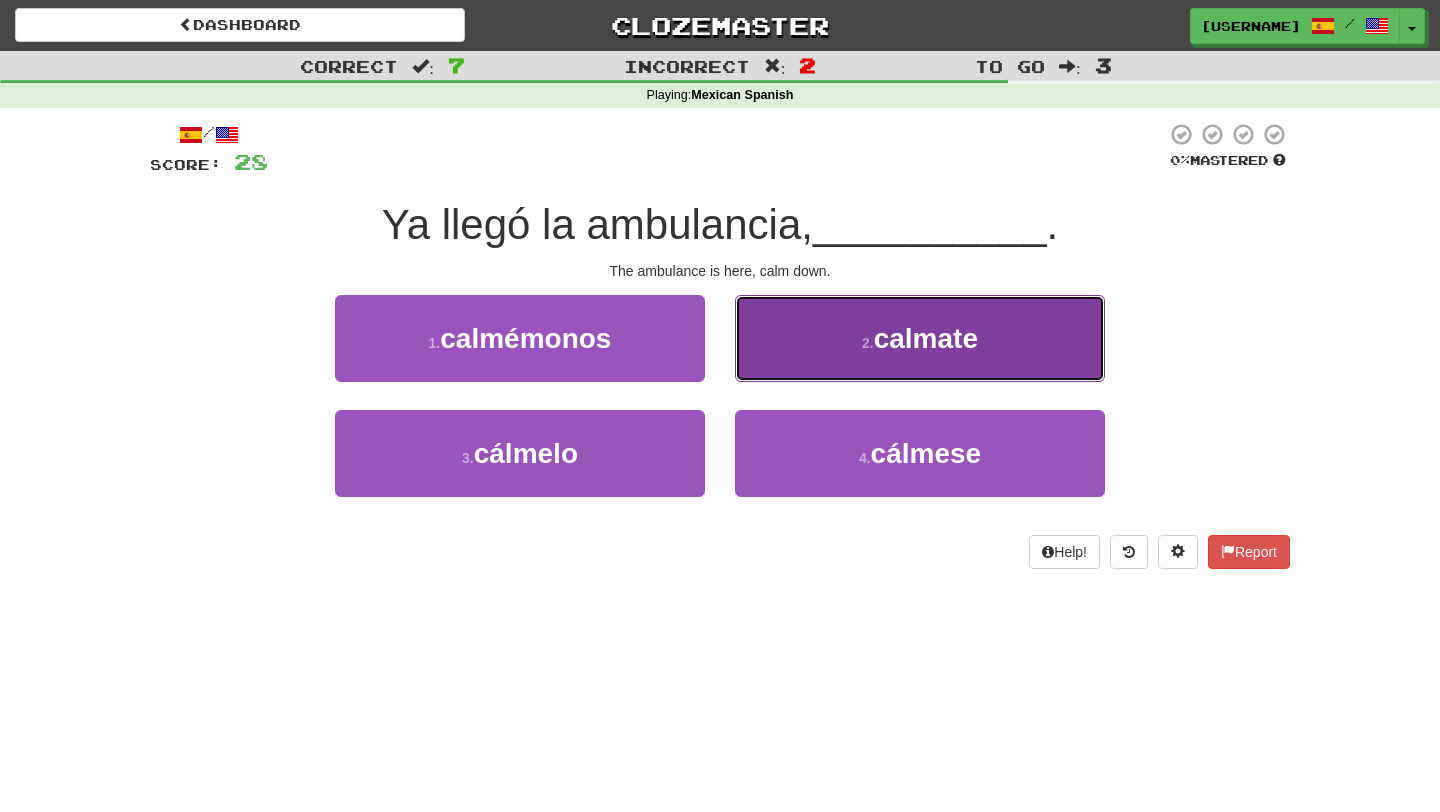 click on "2 .  calmate" at bounding box center (920, 338) 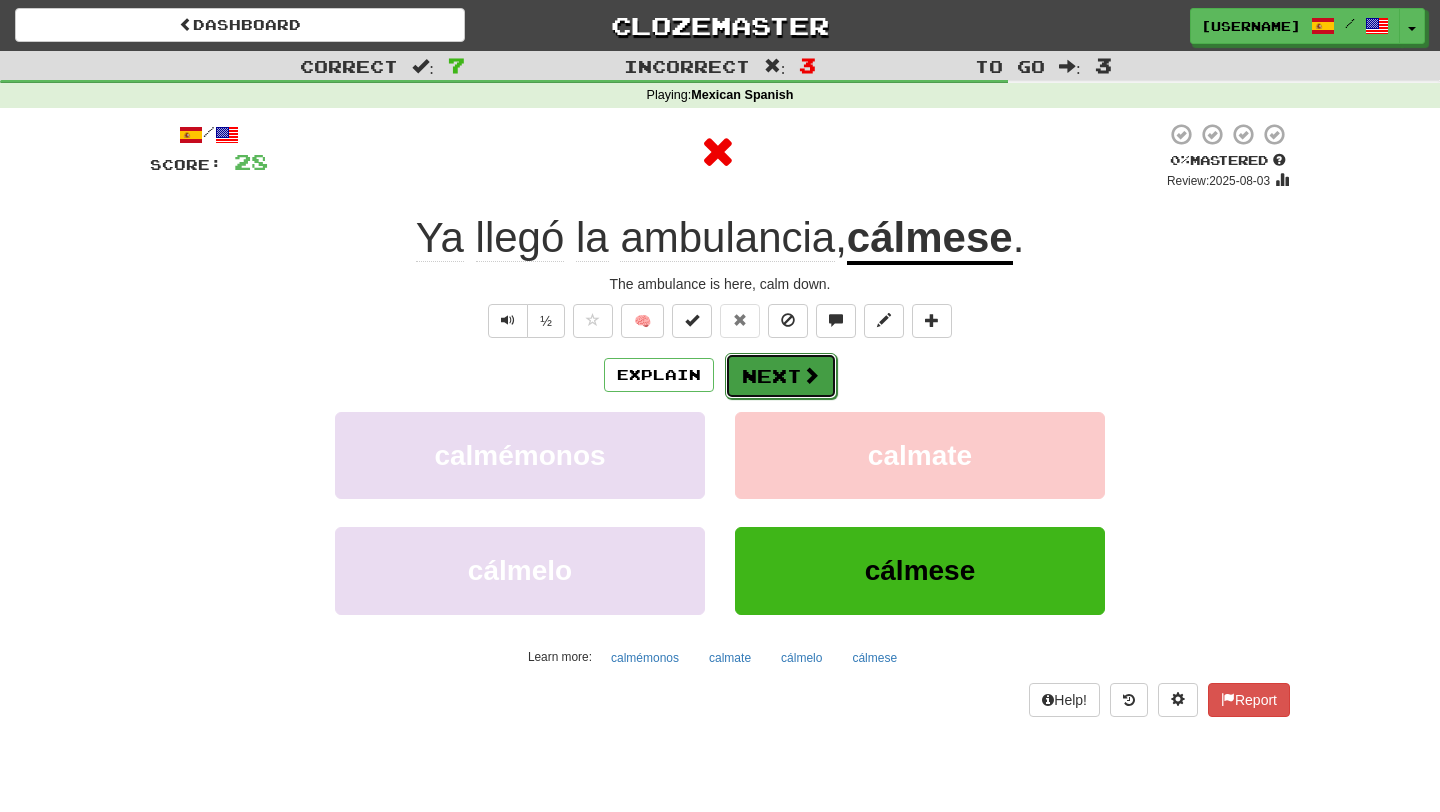 click on "Next" at bounding box center [781, 376] 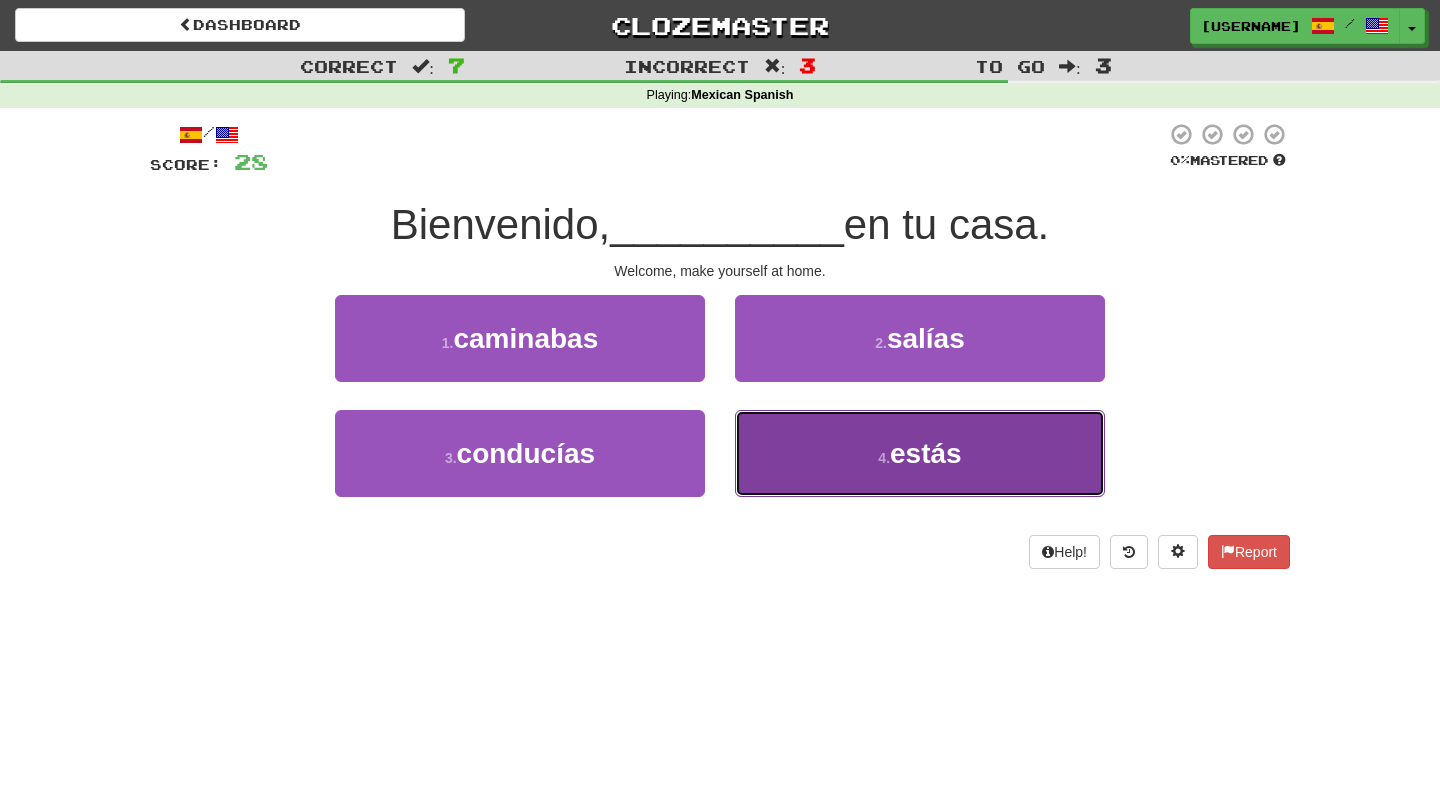 click on "4 .  estás" at bounding box center [920, 453] 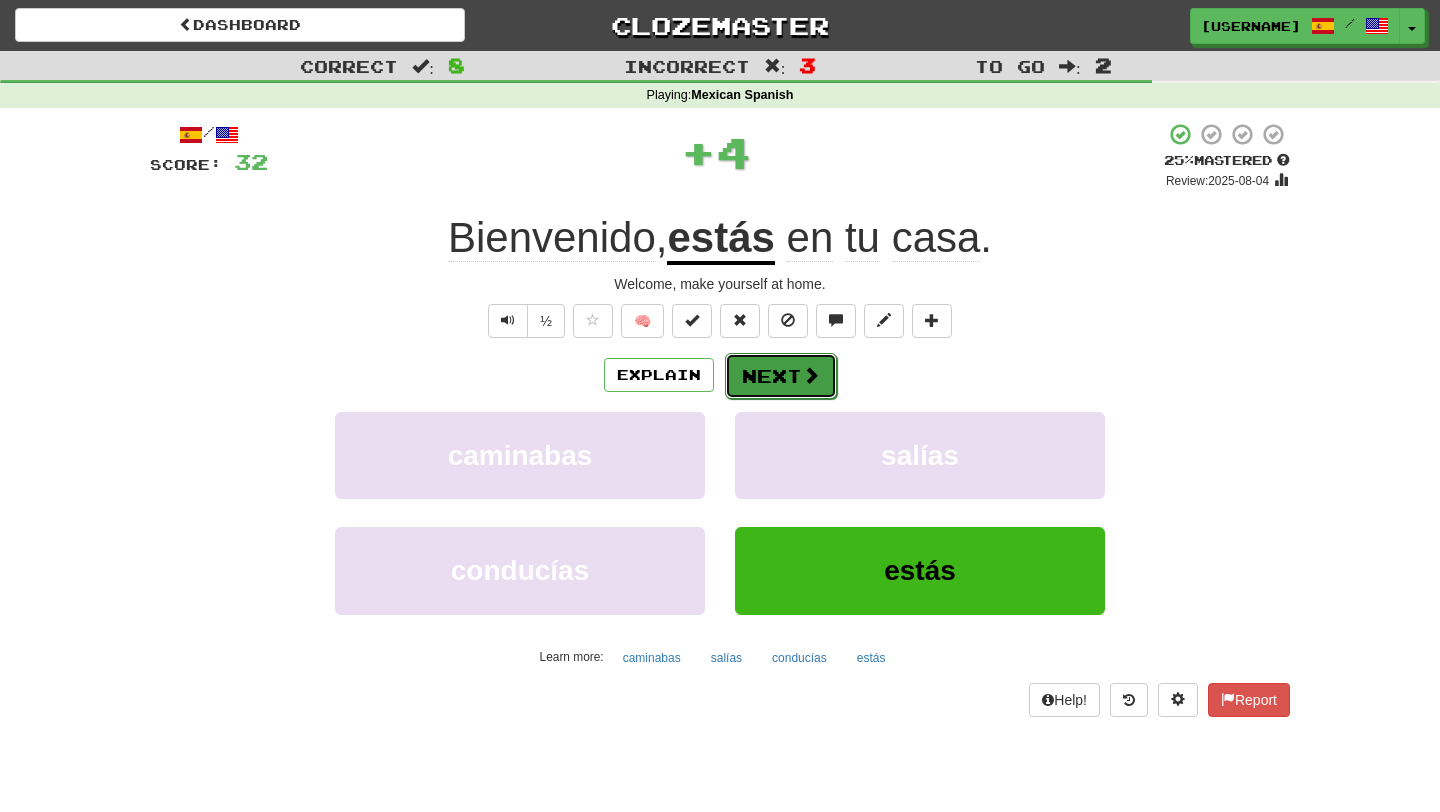 click on "Next" at bounding box center [781, 376] 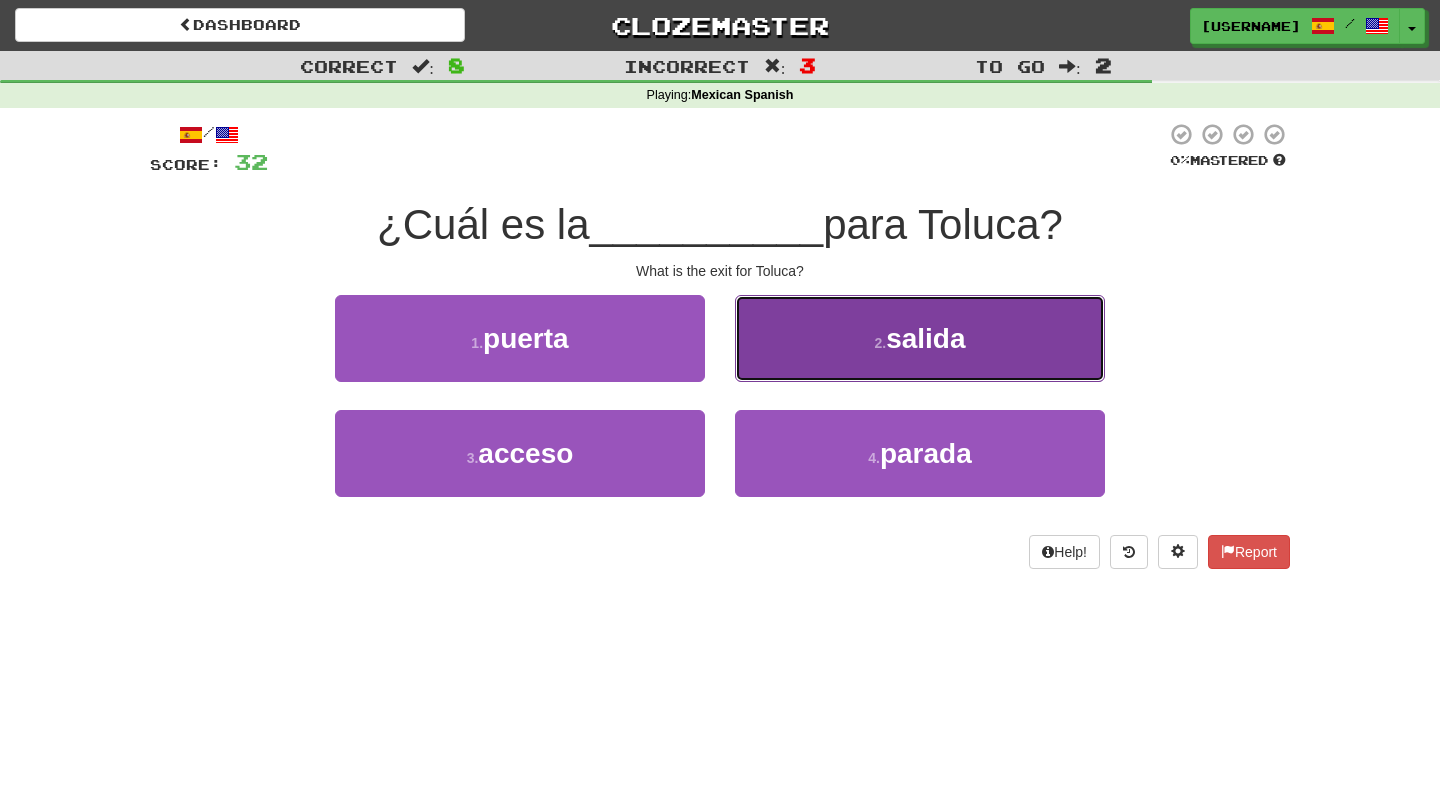 click on "2 .  salida" at bounding box center (920, 338) 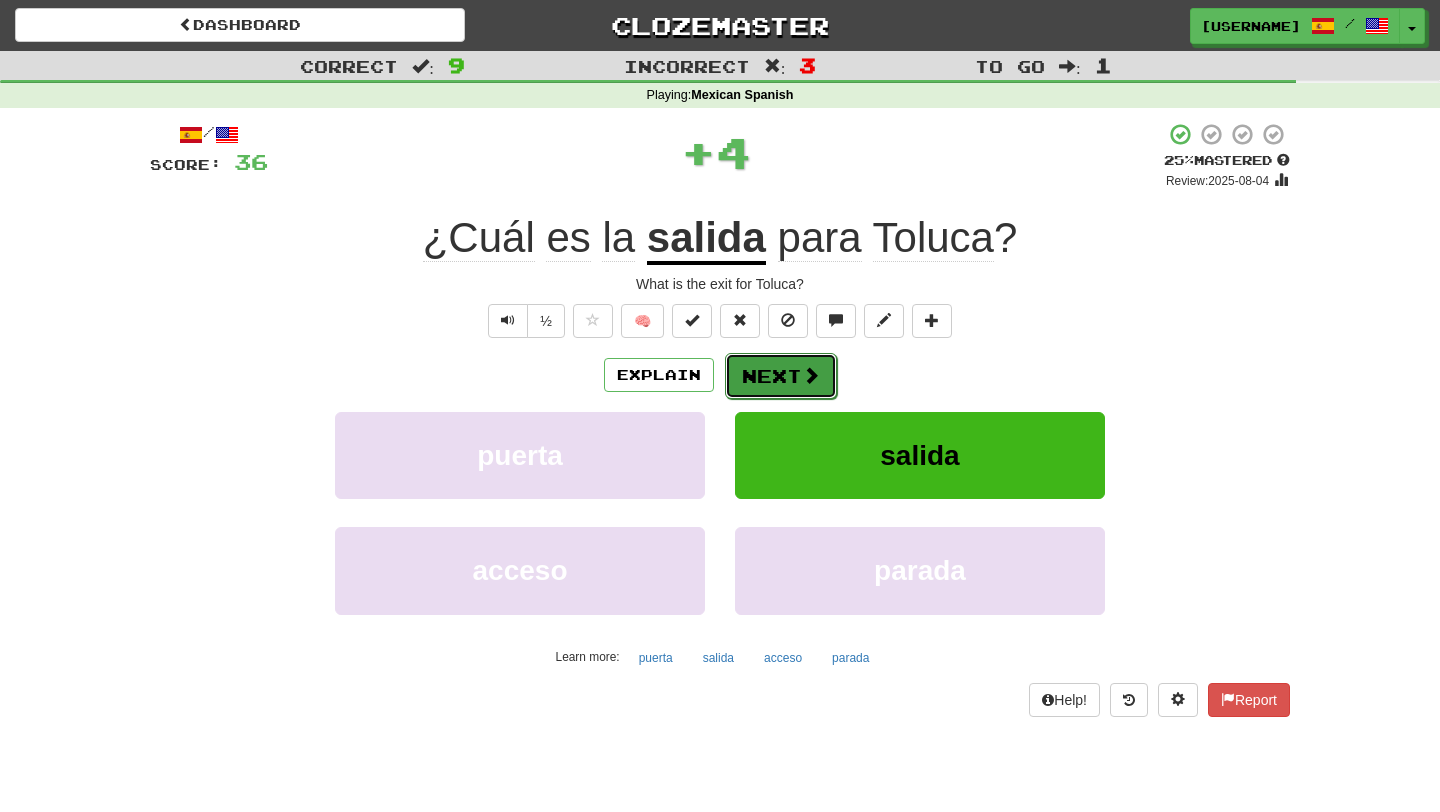 click at bounding box center [811, 375] 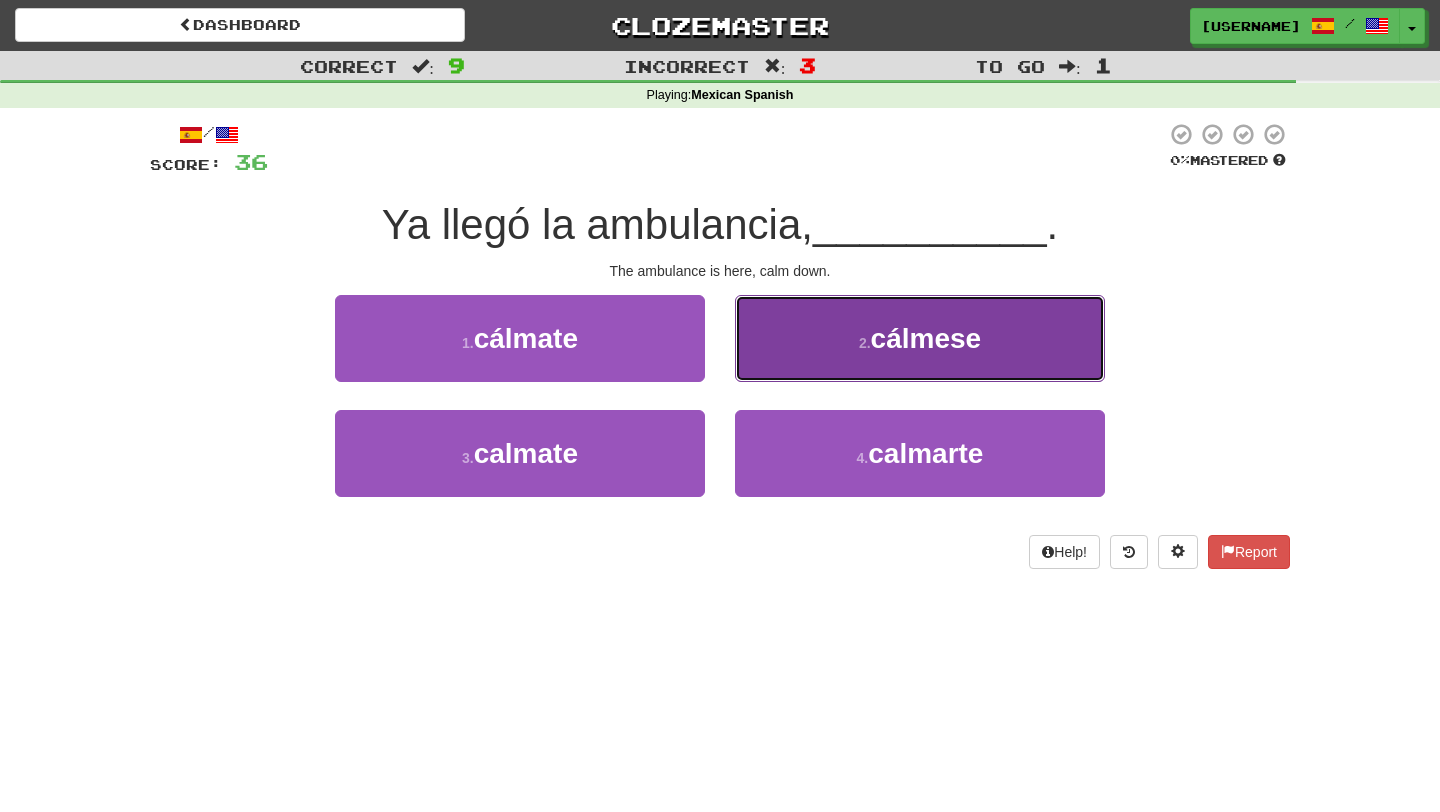 click on "2 .  cálmese" at bounding box center (920, 338) 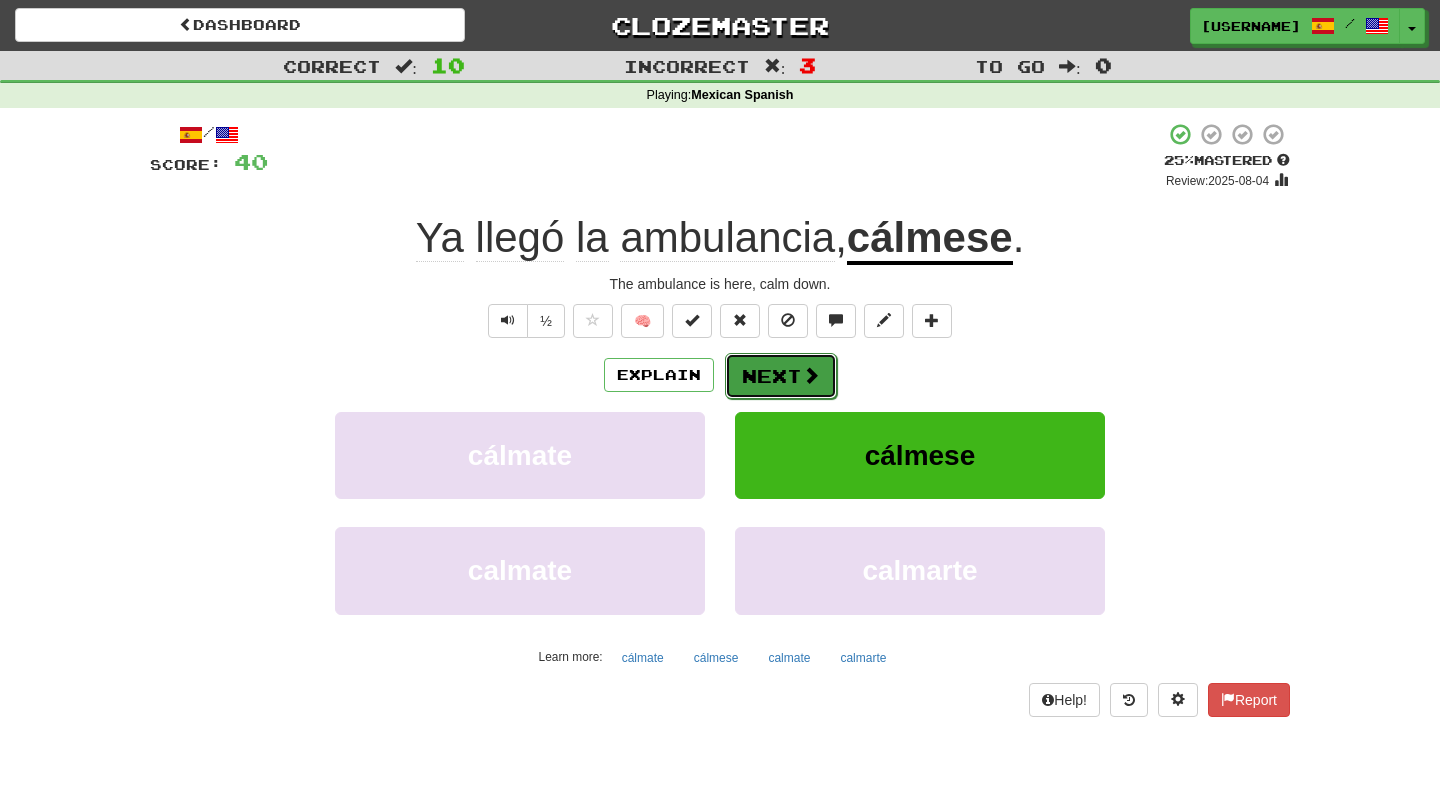 click on "Next" at bounding box center [781, 376] 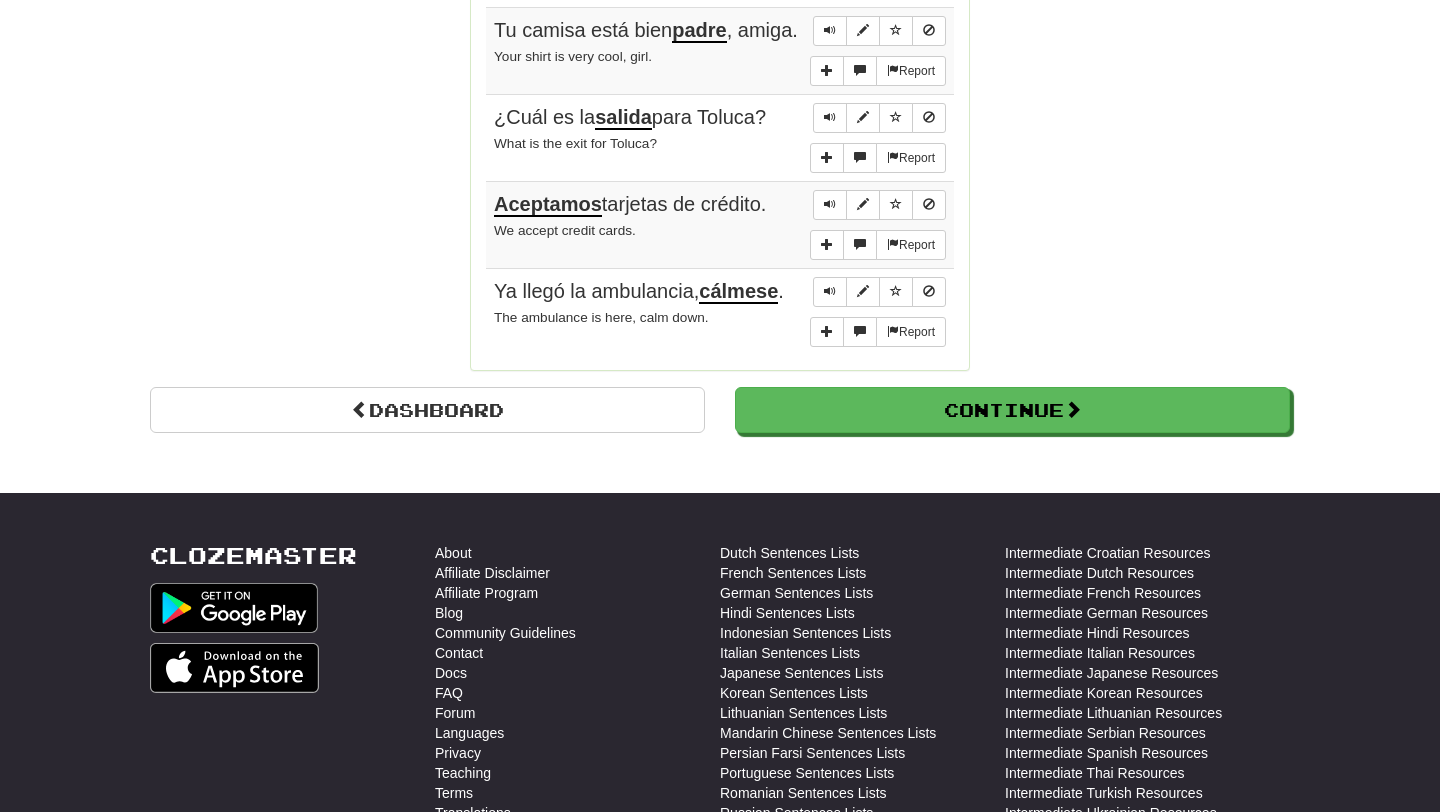 scroll, scrollTop: 1828, scrollLeft: 0, axis: vertical 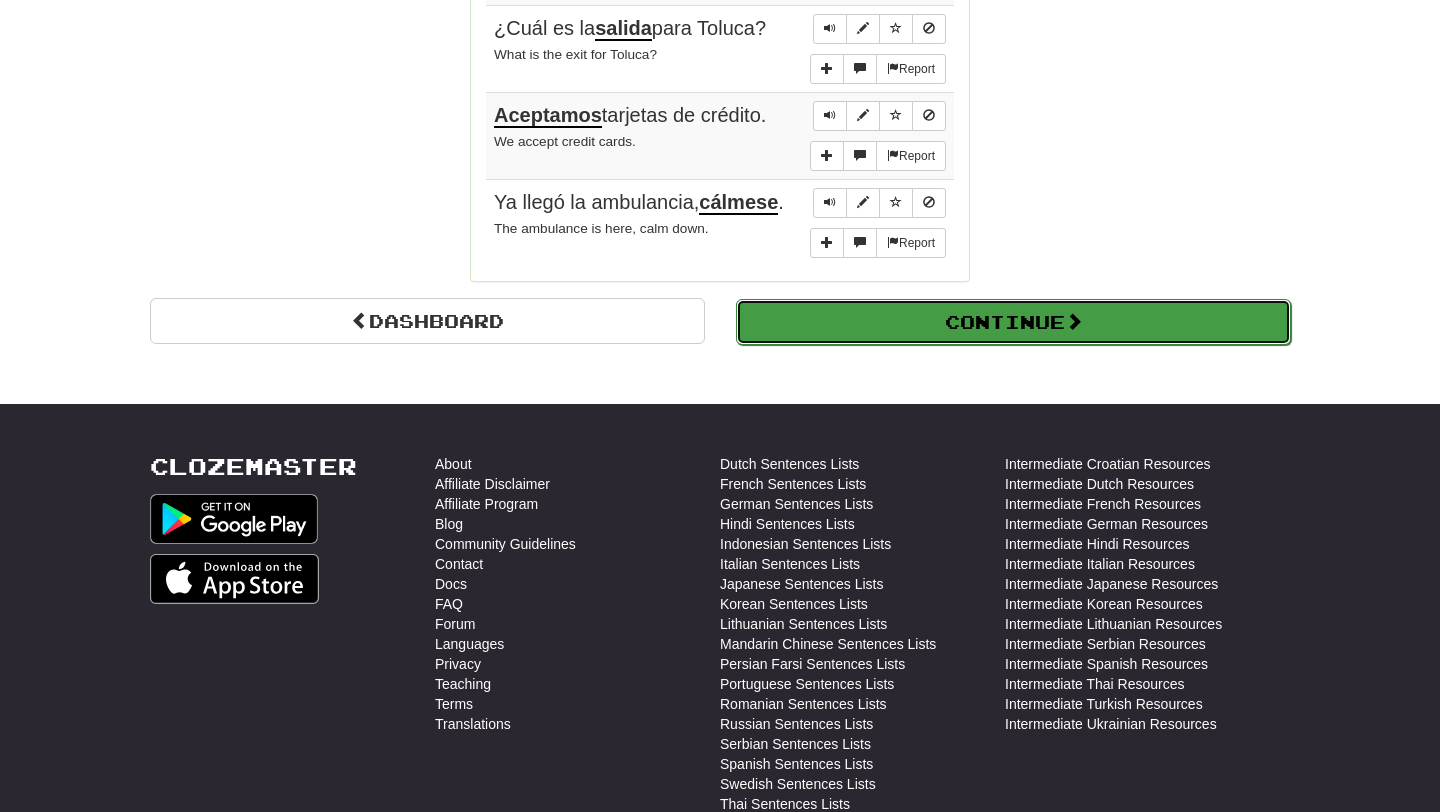 click on "Continue" at bounding box center (1013, 322) 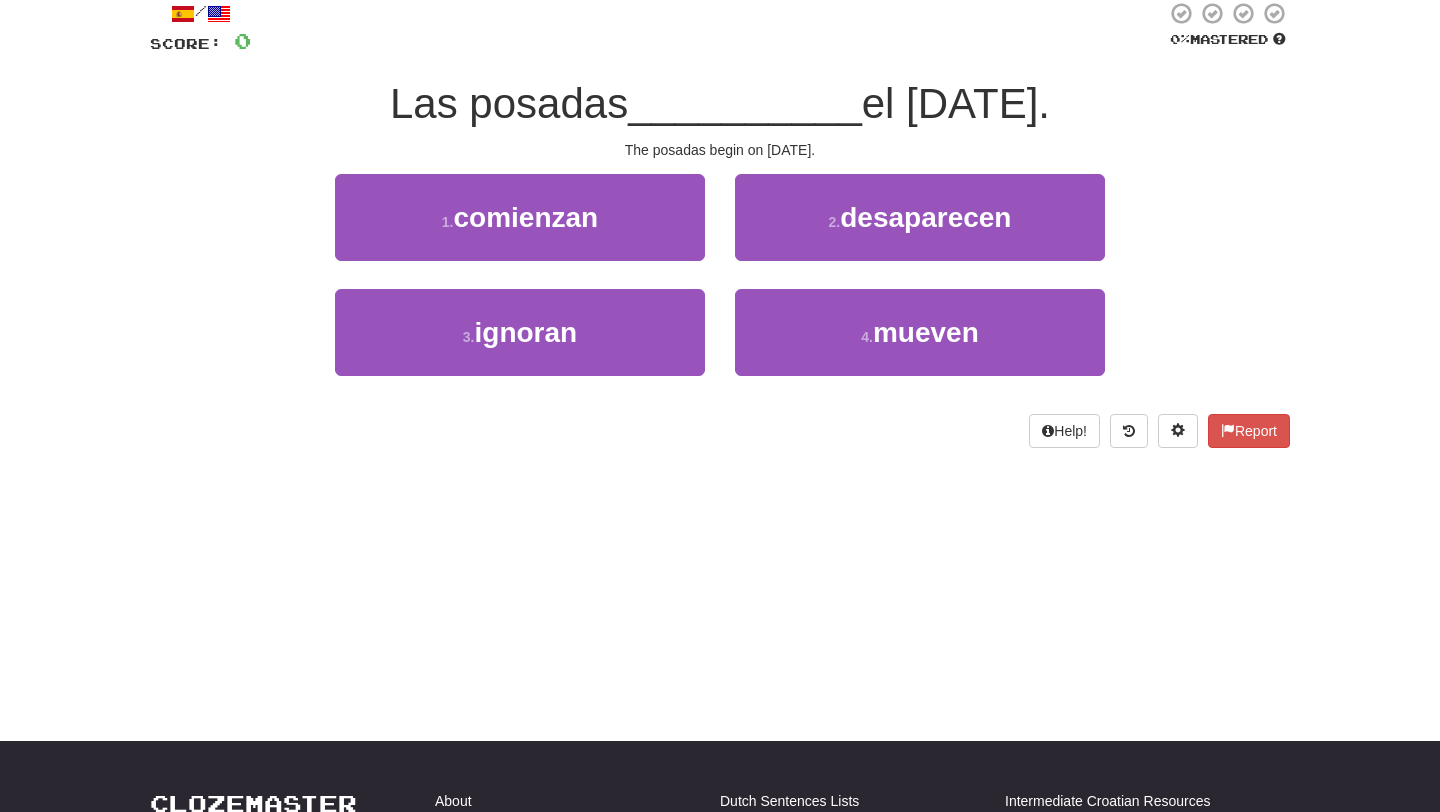 scroll, scrollTop: 0, scrollLeft: 0, axis: both 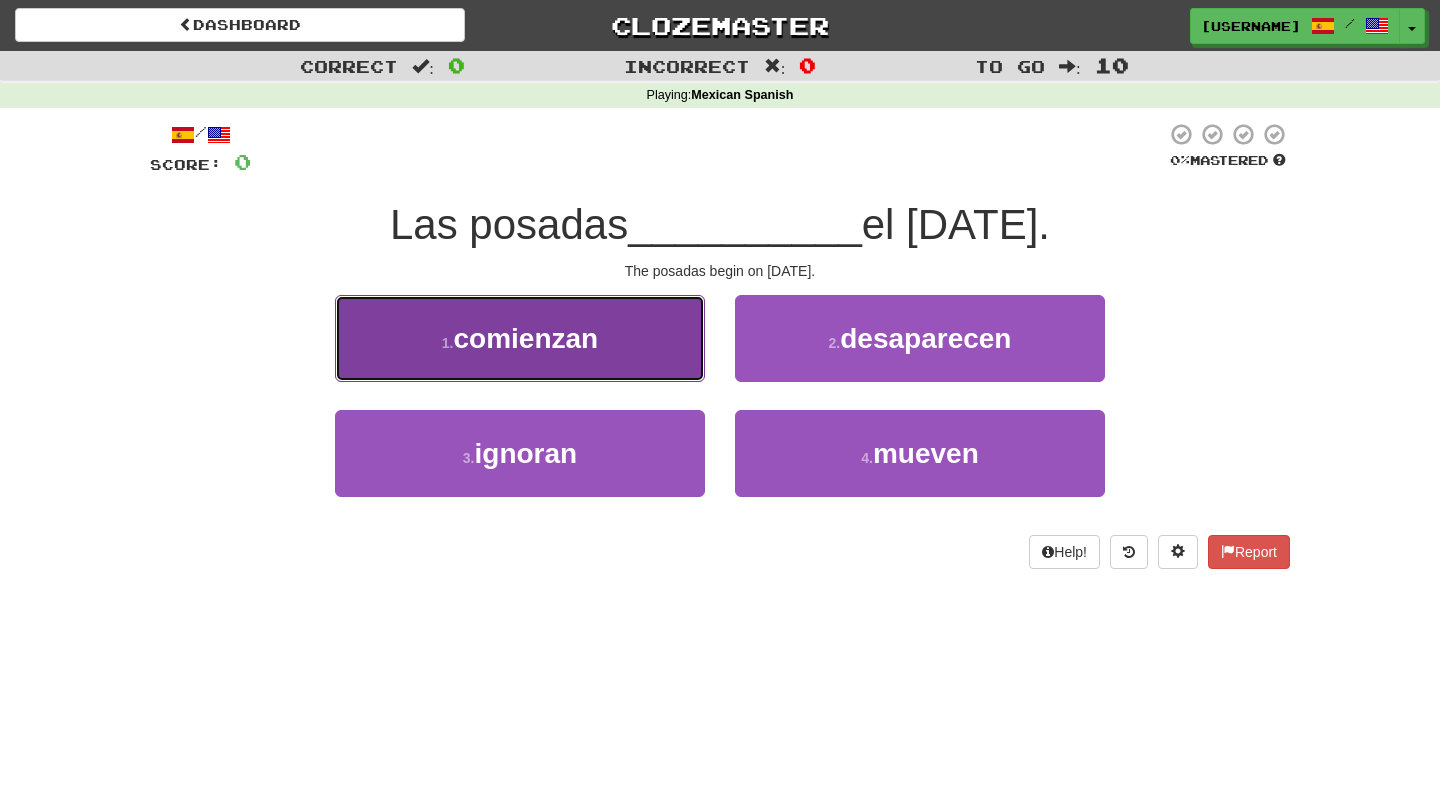 click on "1 .  comienzan" at bounding box center (520, 338) 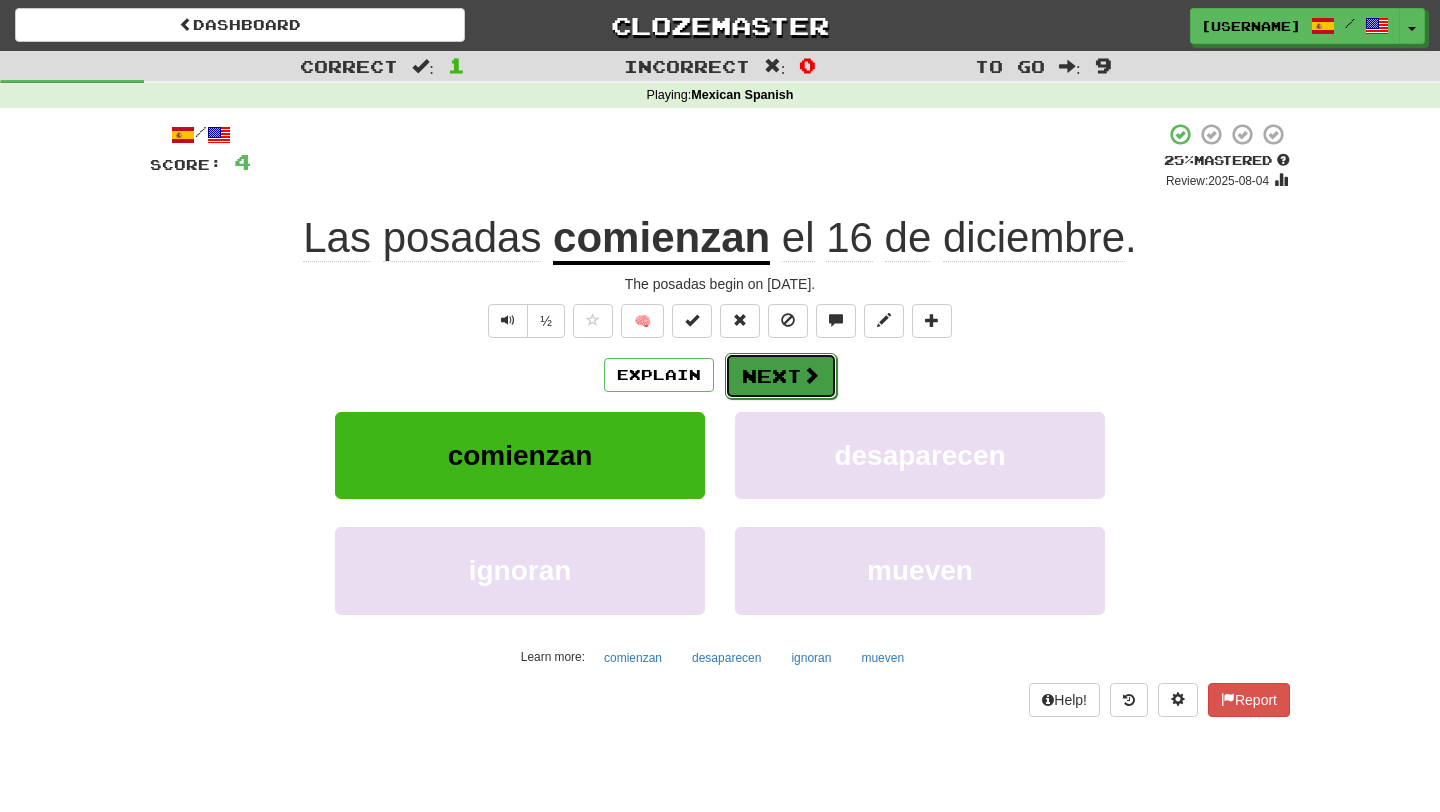 click at bounding box center (811, 375) 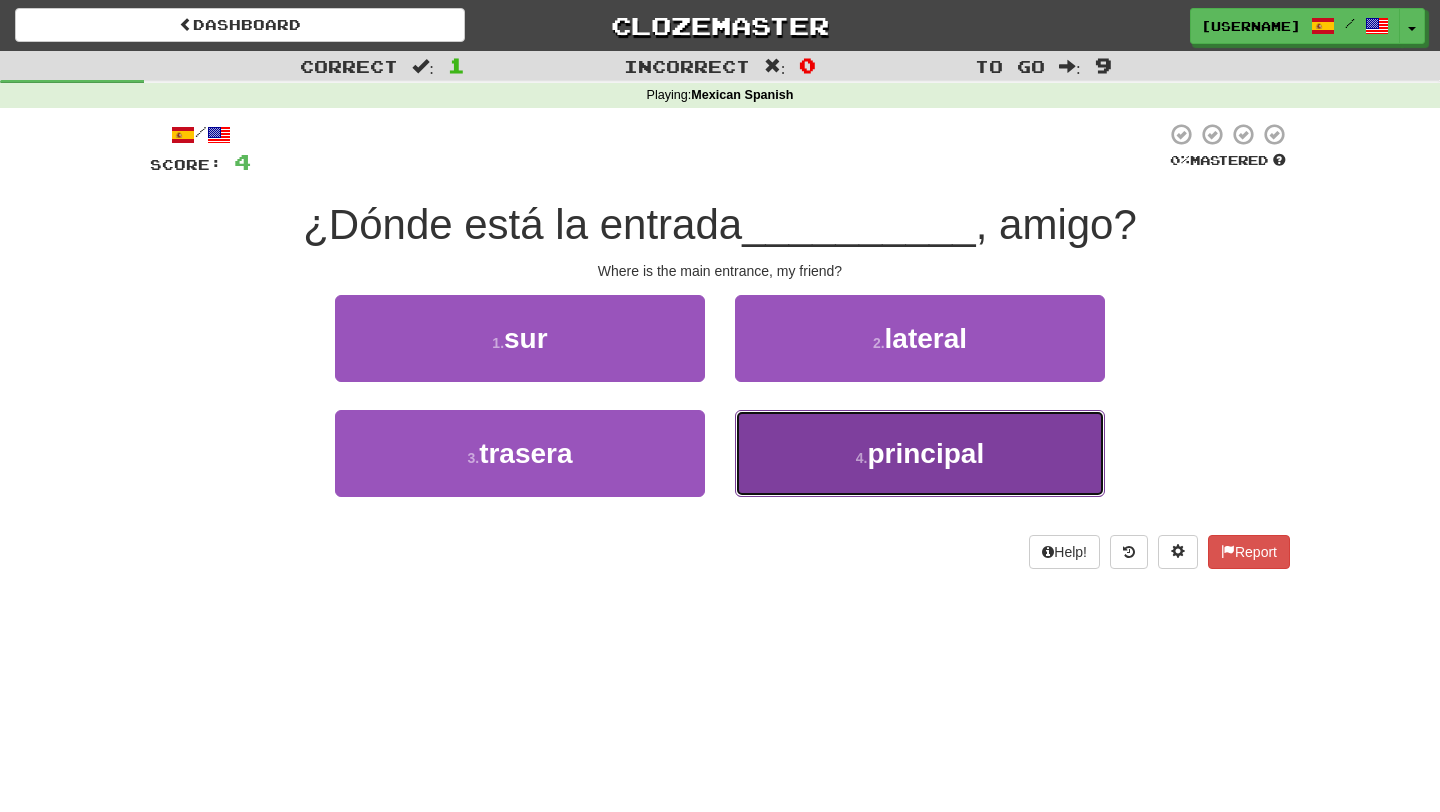 click on "4 .  principal" at bounding box center [920, 453] 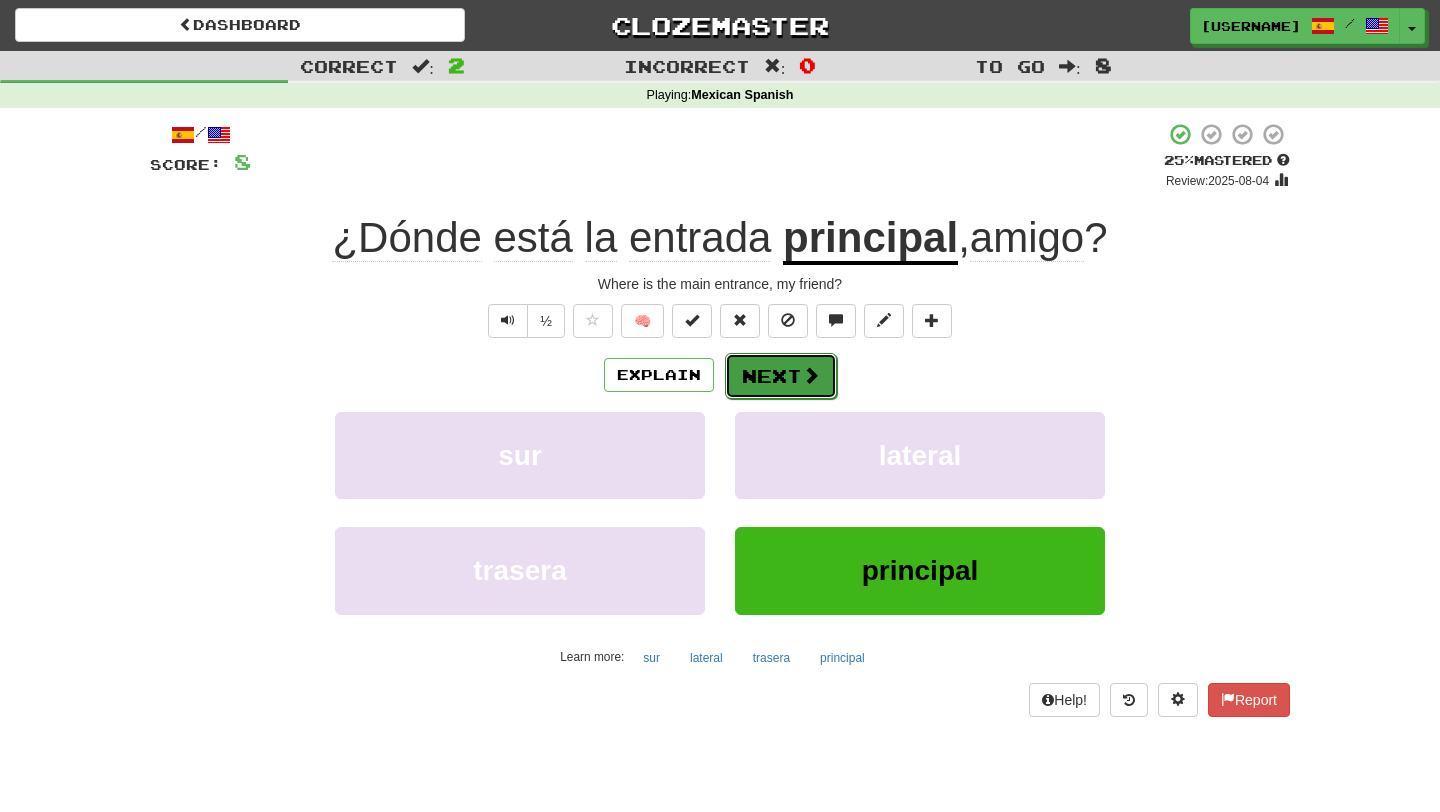 click on "Next" at bounding box center [781, 376] 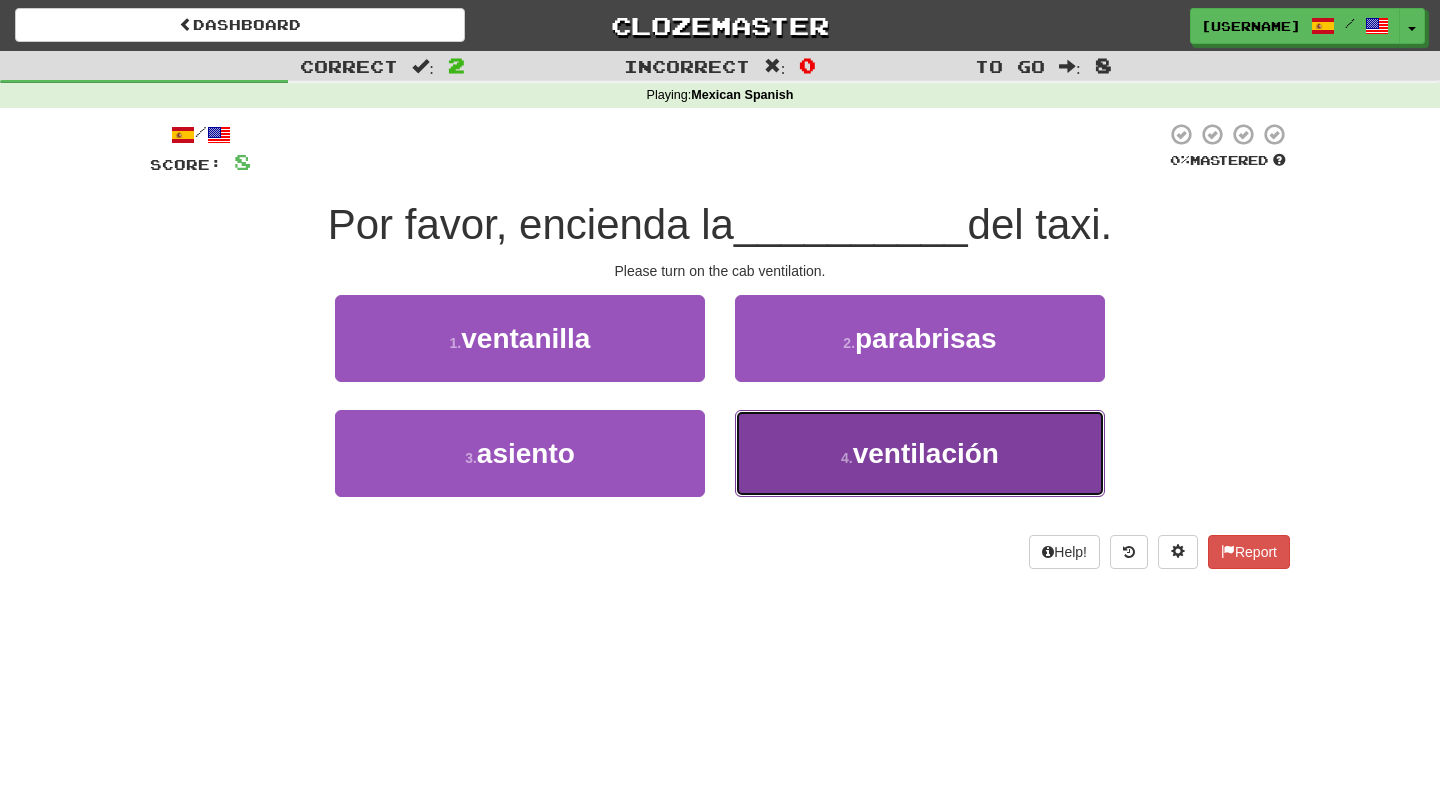 click on "4 .  ventilación" at bounding box center (920, 453) 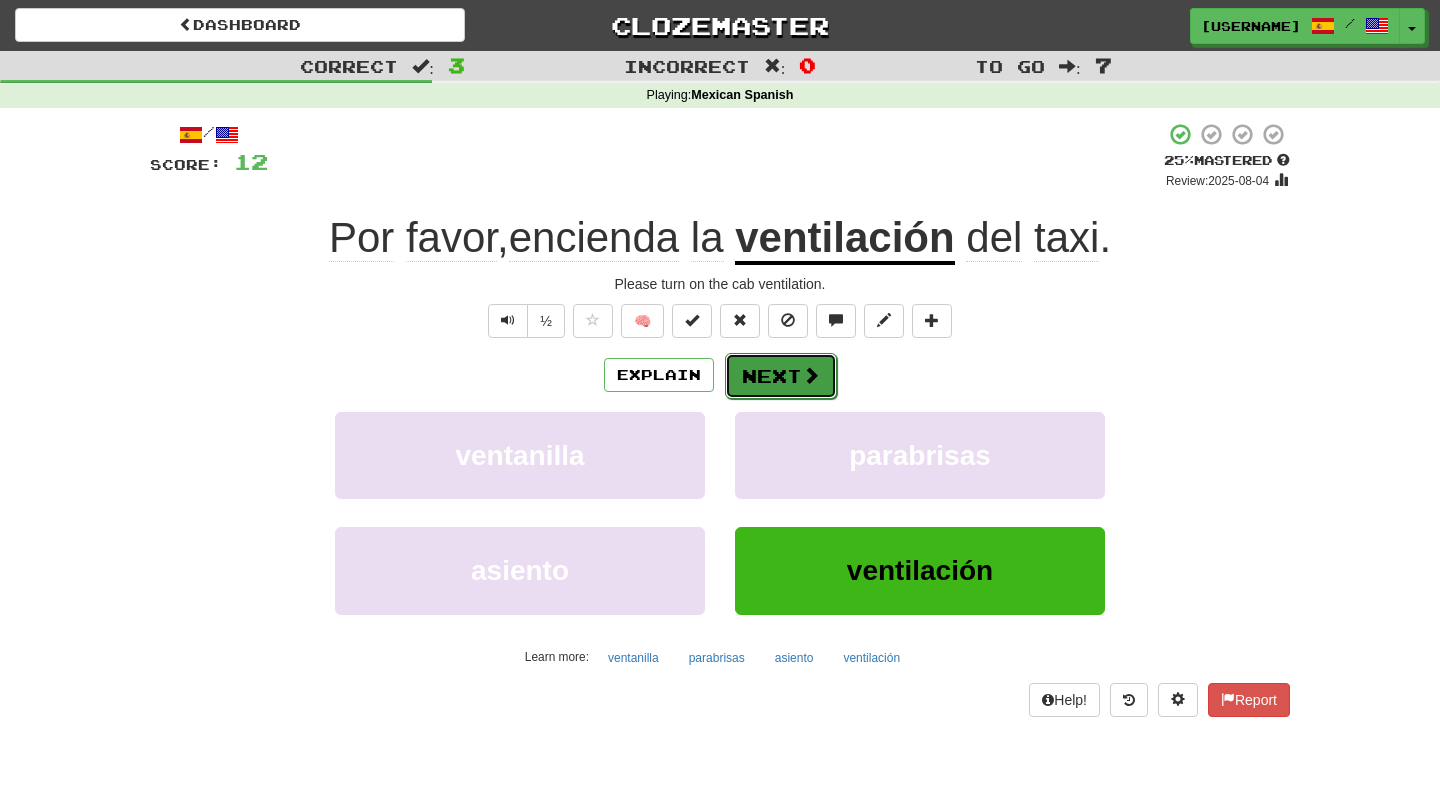 click at bounding box center (811, 375) 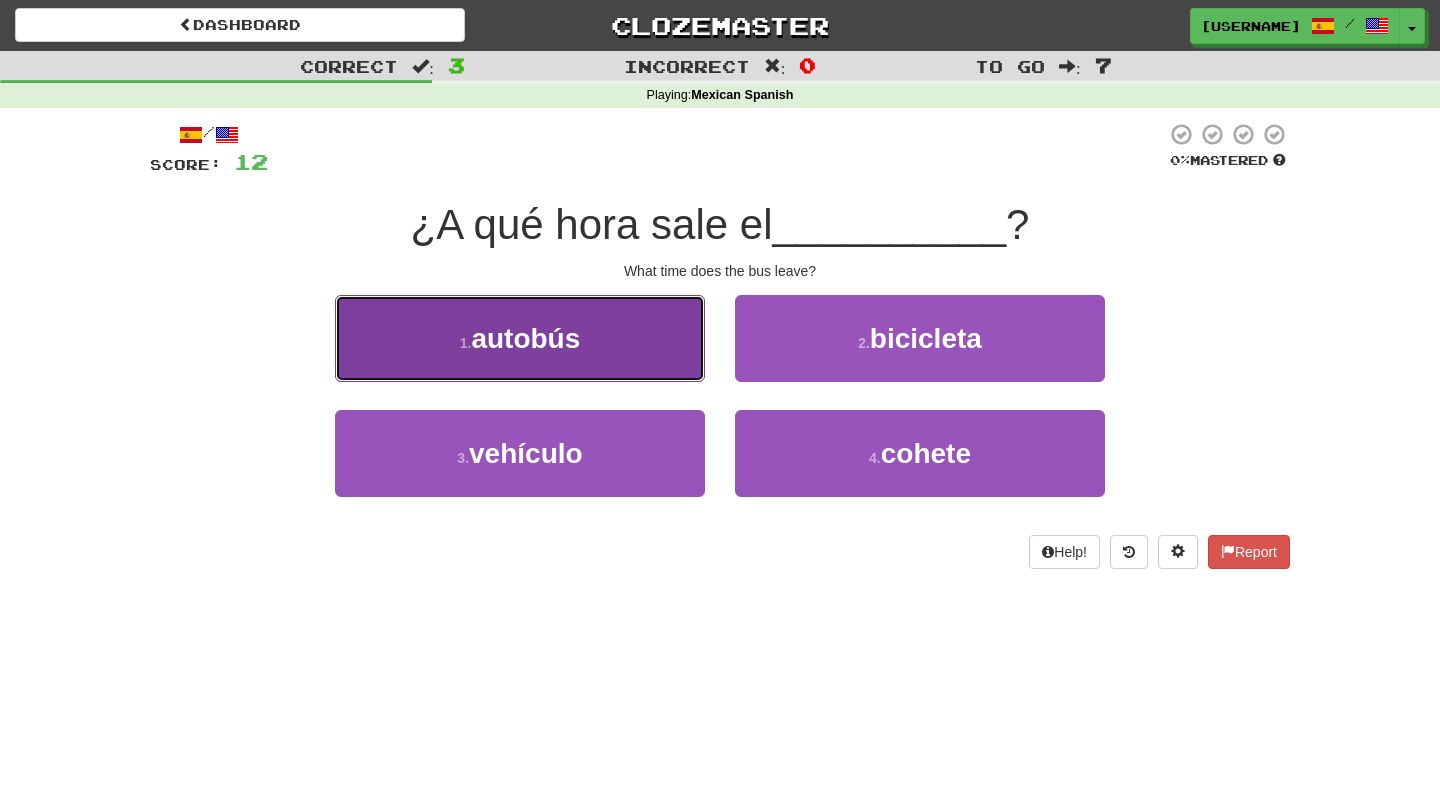 click on "1 .  autobús" at bounding box center (520, 338) 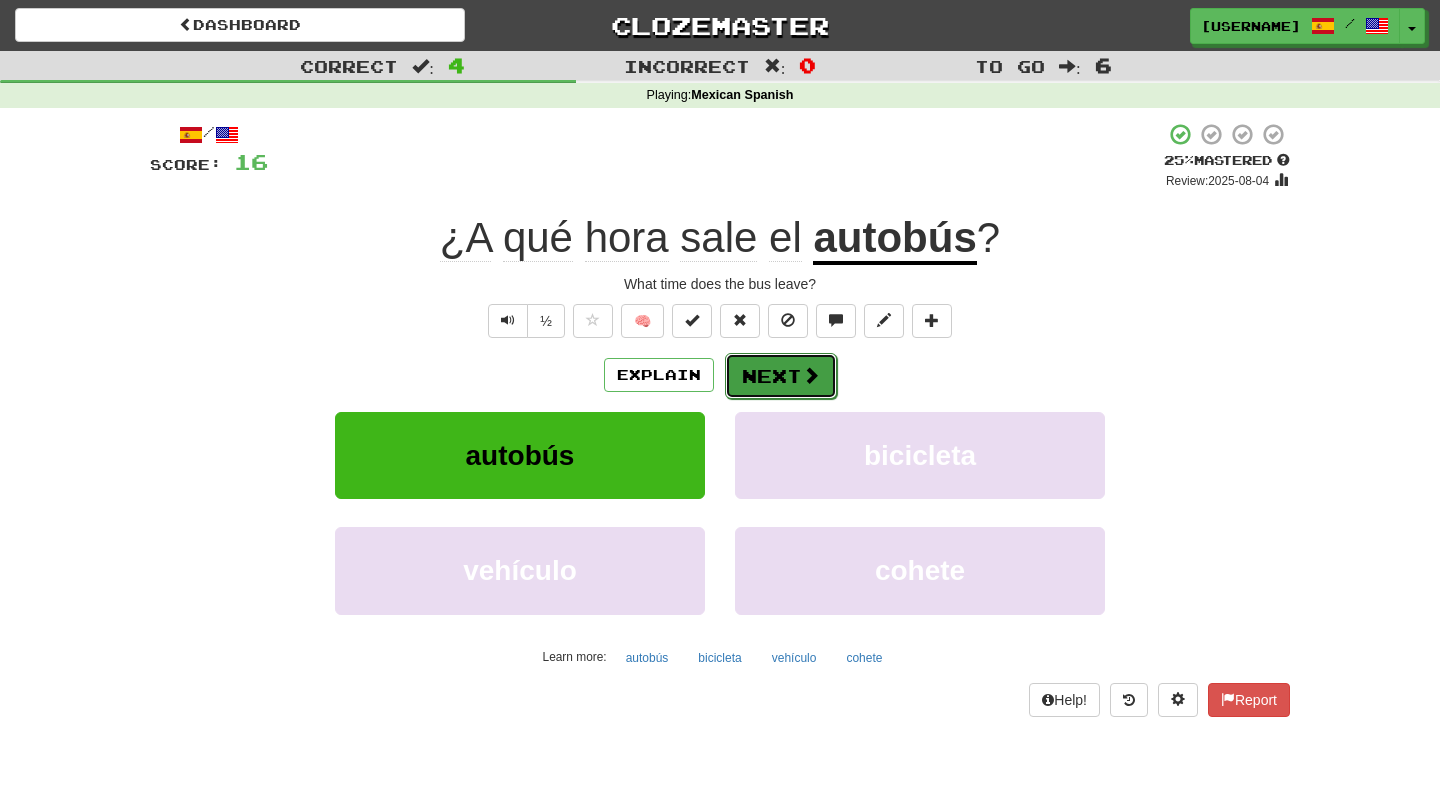 click at bounding box center [811, 375] 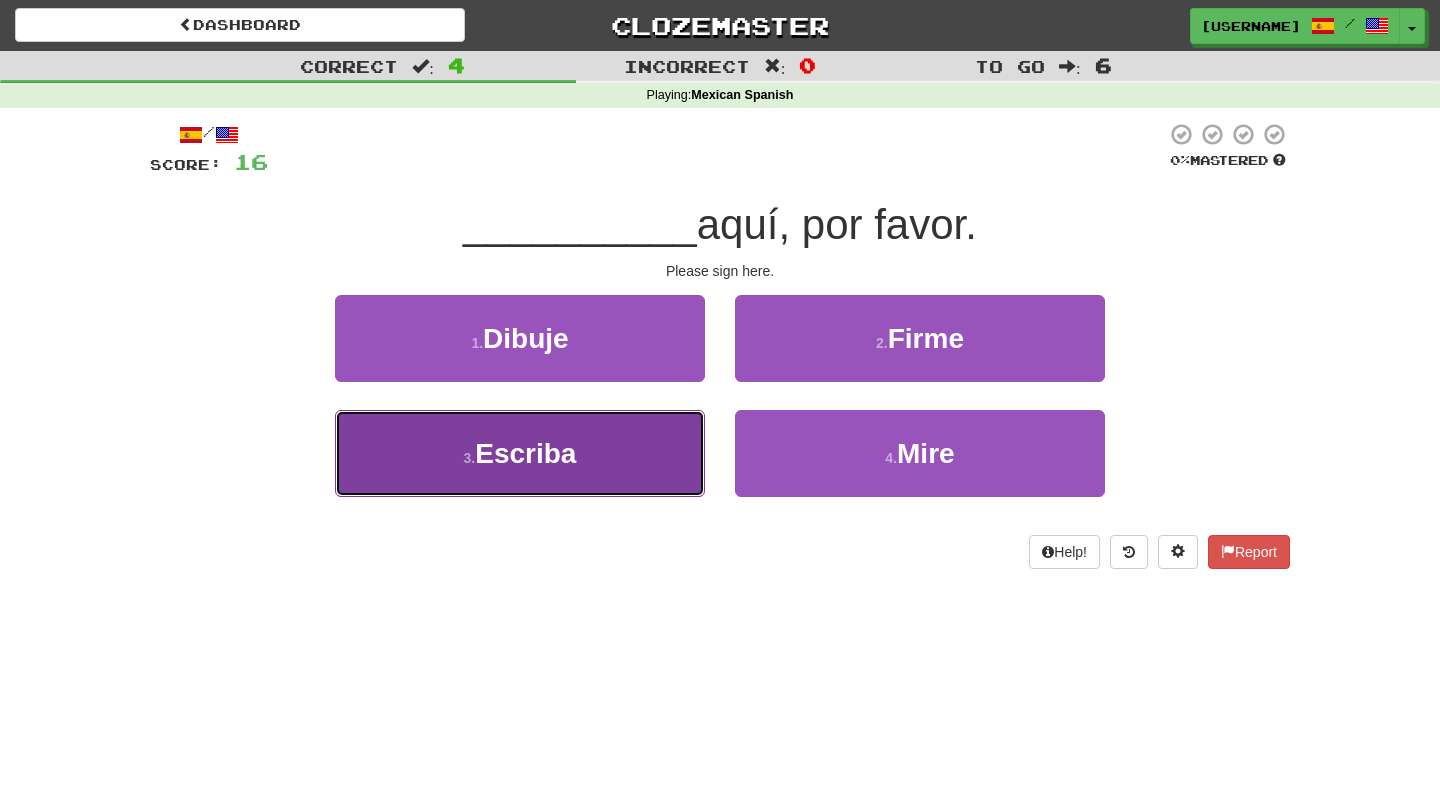 click on "3 .  Escriba" at bounding box center [520, 453] 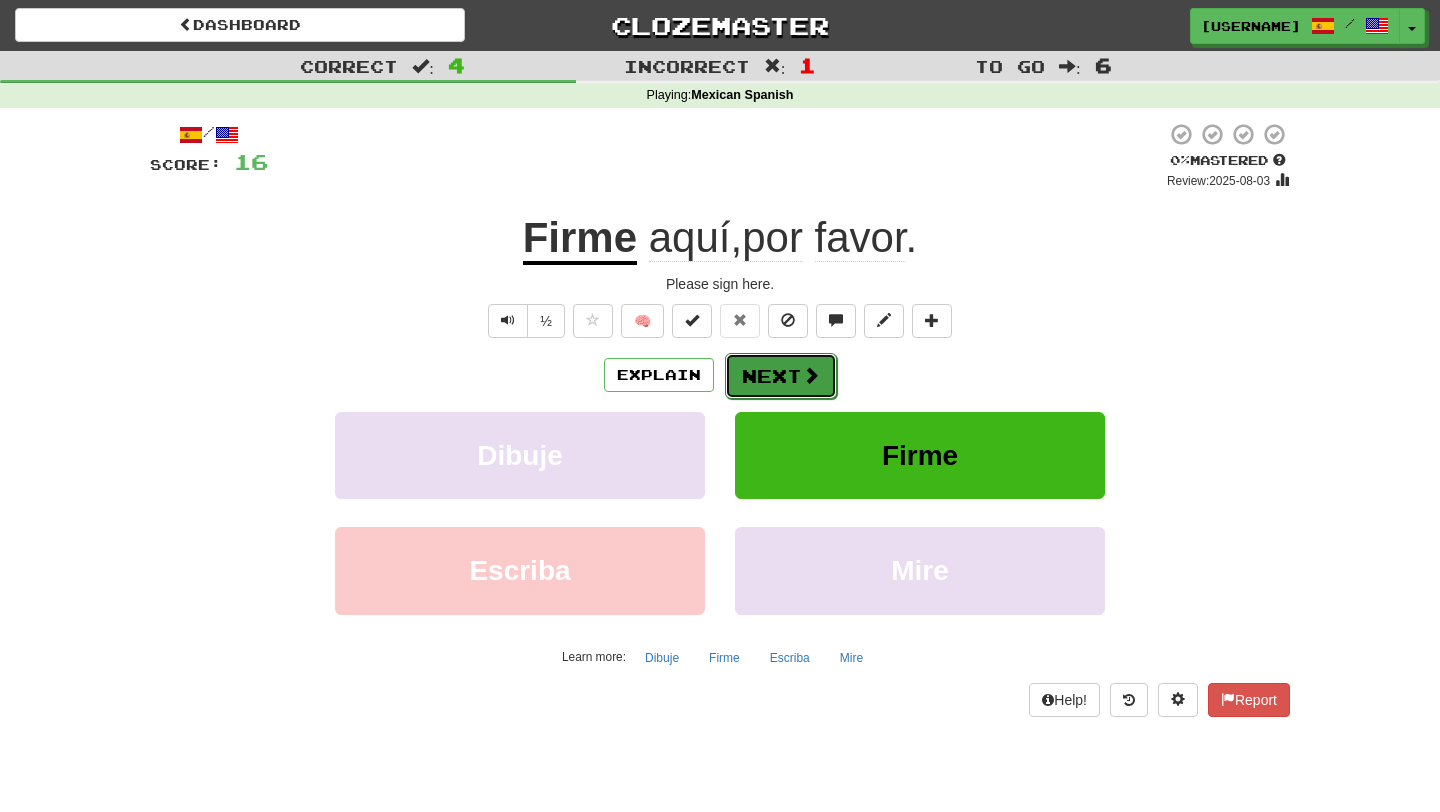 click on "Next" at bounding box center [781, 376] 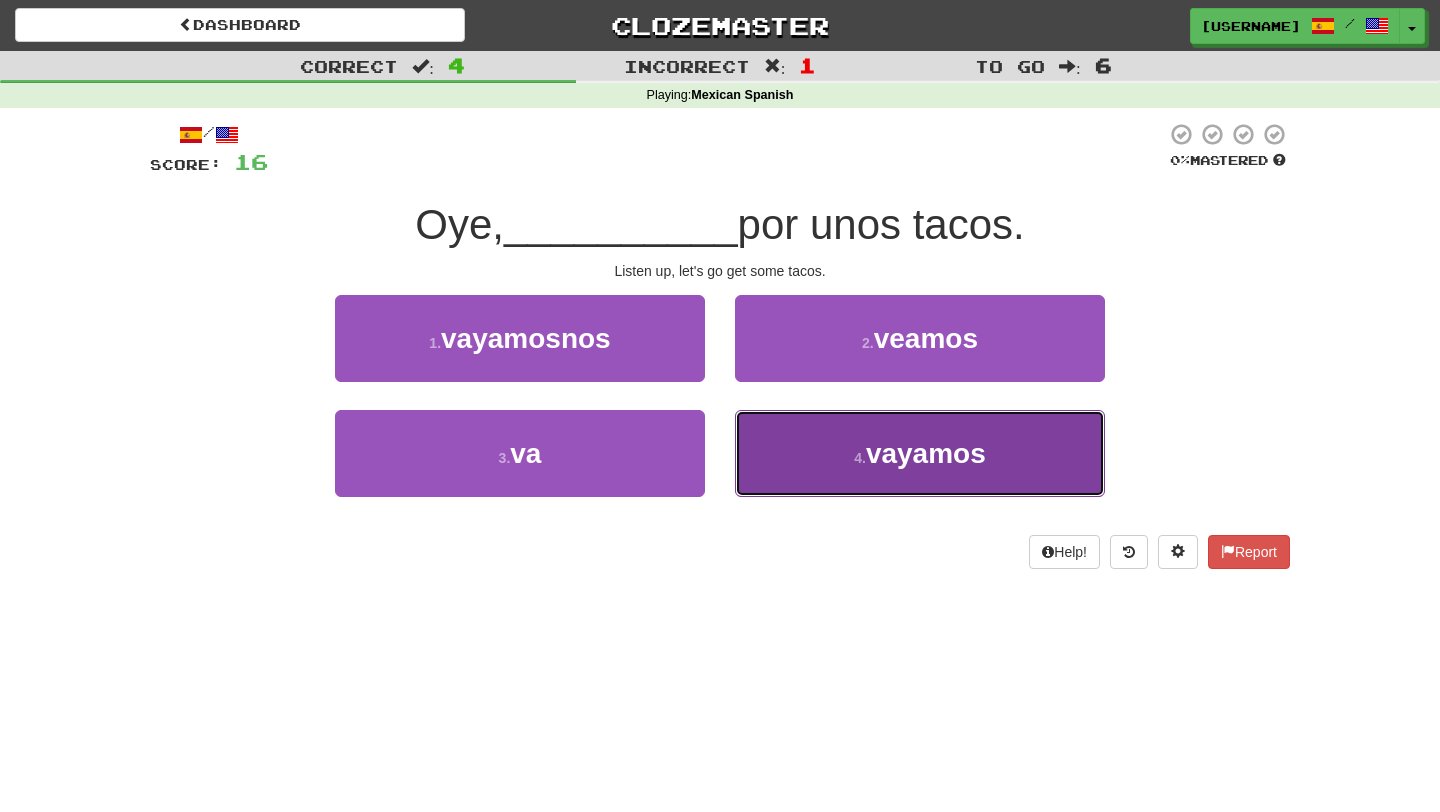 click on "vayamos" at bounding box center [926, 453] 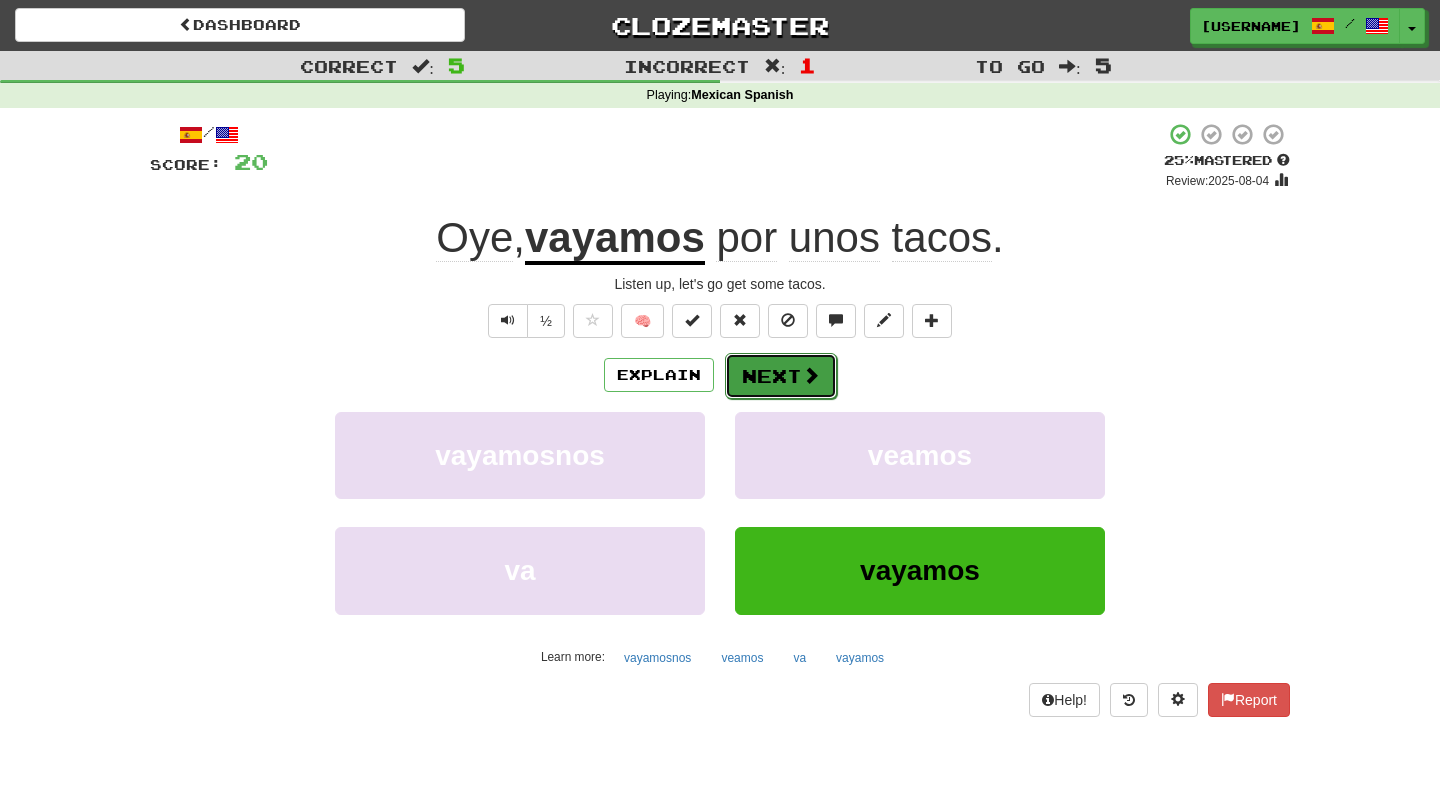 click on "Next" at bounding box center [781, 376] 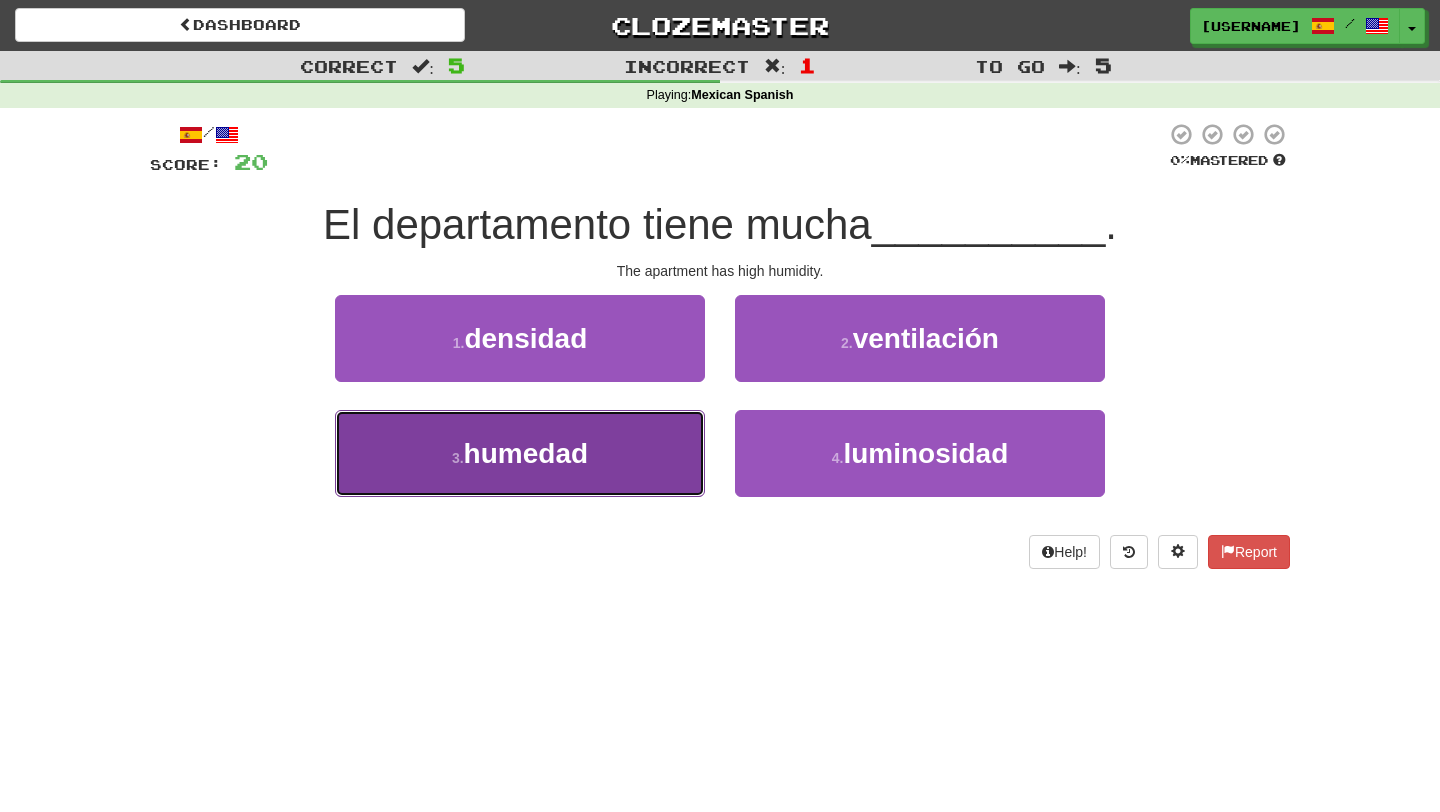 click on "humedad" at bounding box center [526, 453] 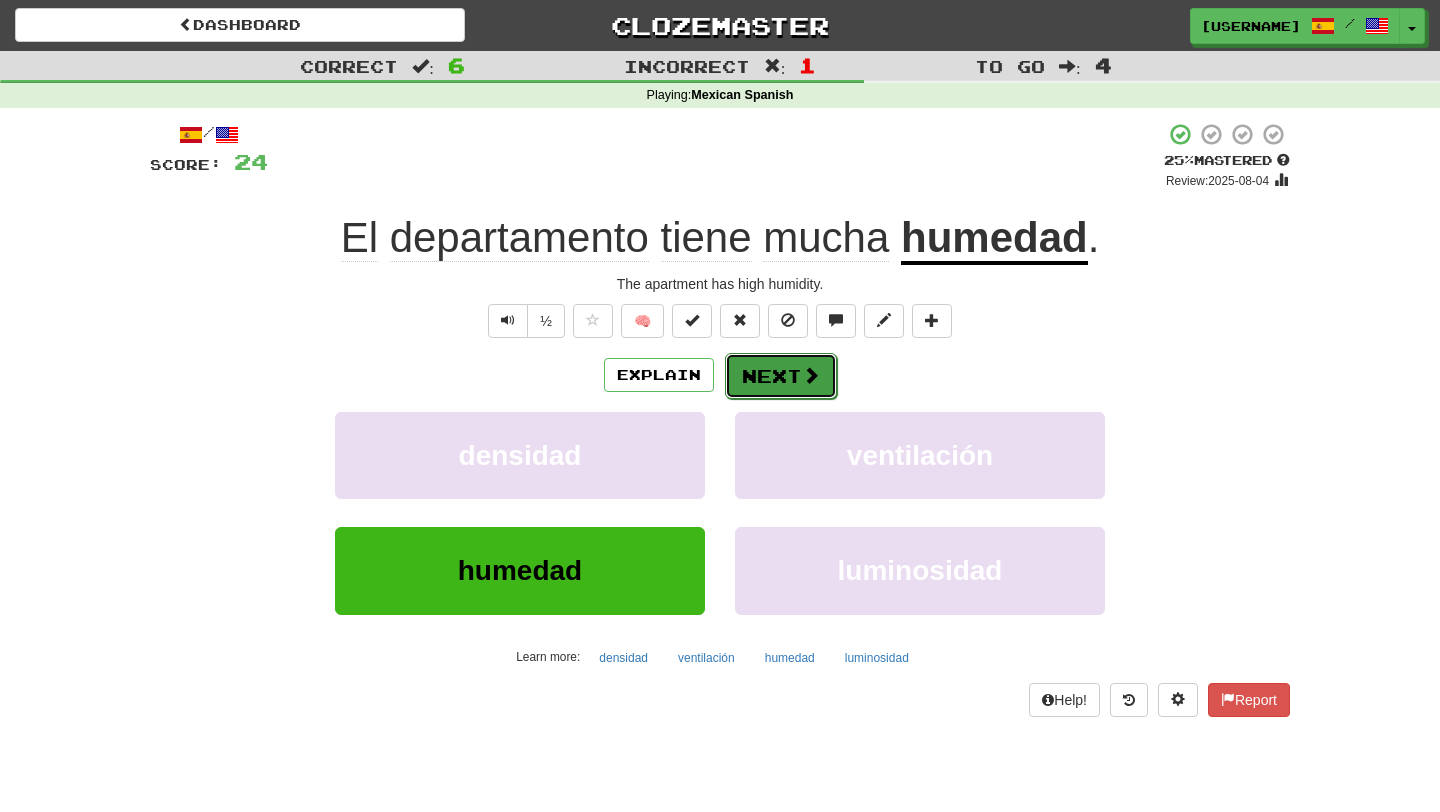 click on "Next" at bounding box center (781, 376) 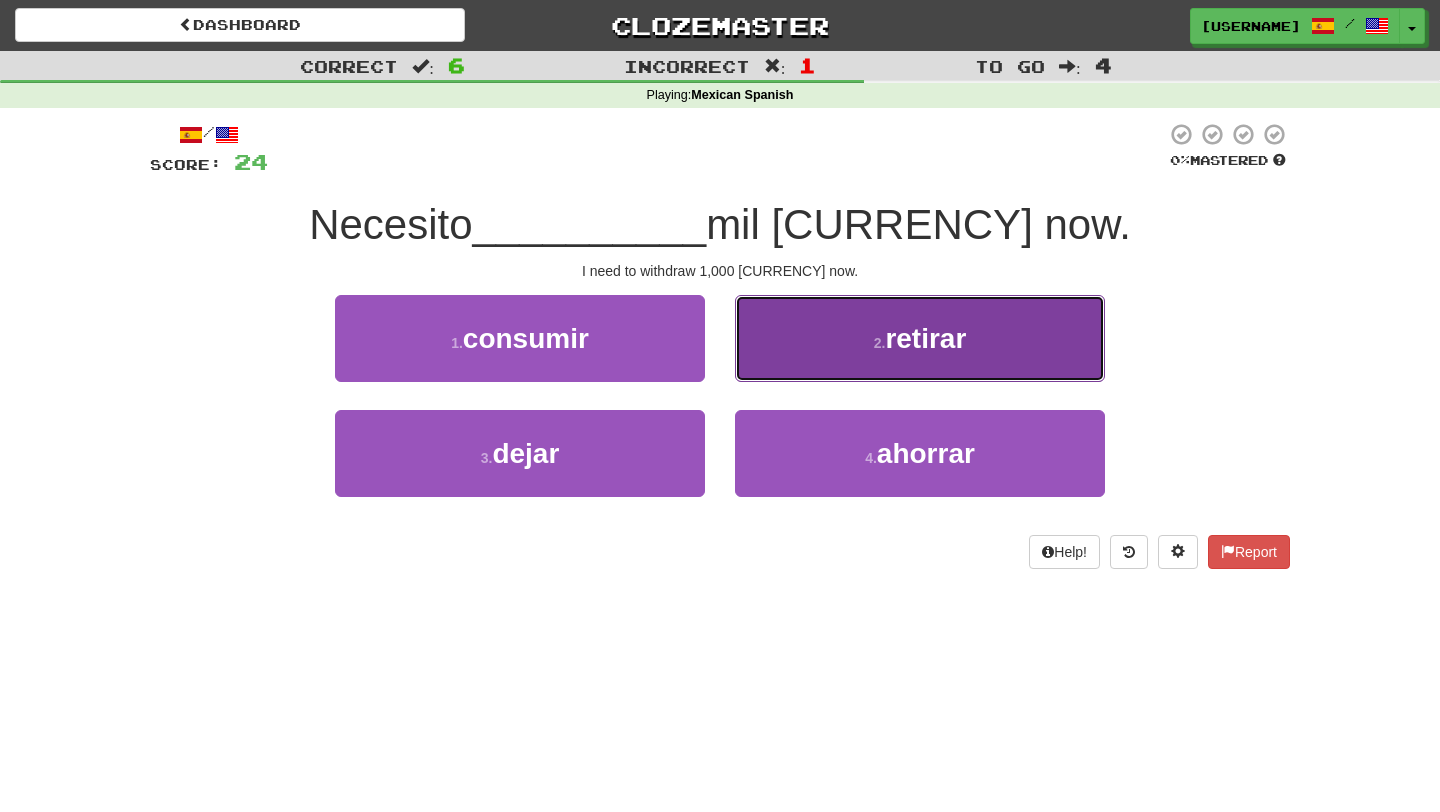 click on "2 .  retirar" at bounding box center [920, 338] 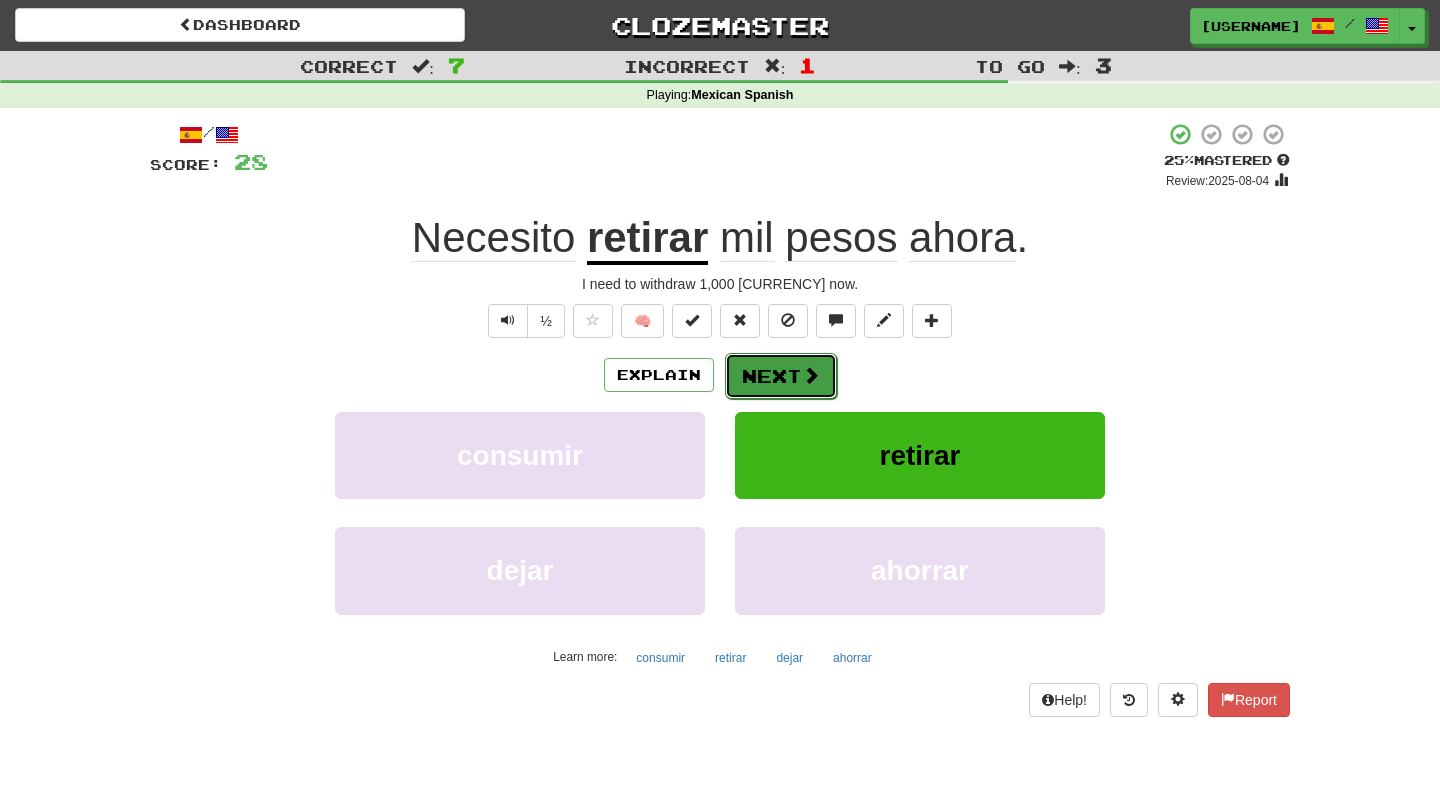 click on "Next" at bounding box center [781, 376] 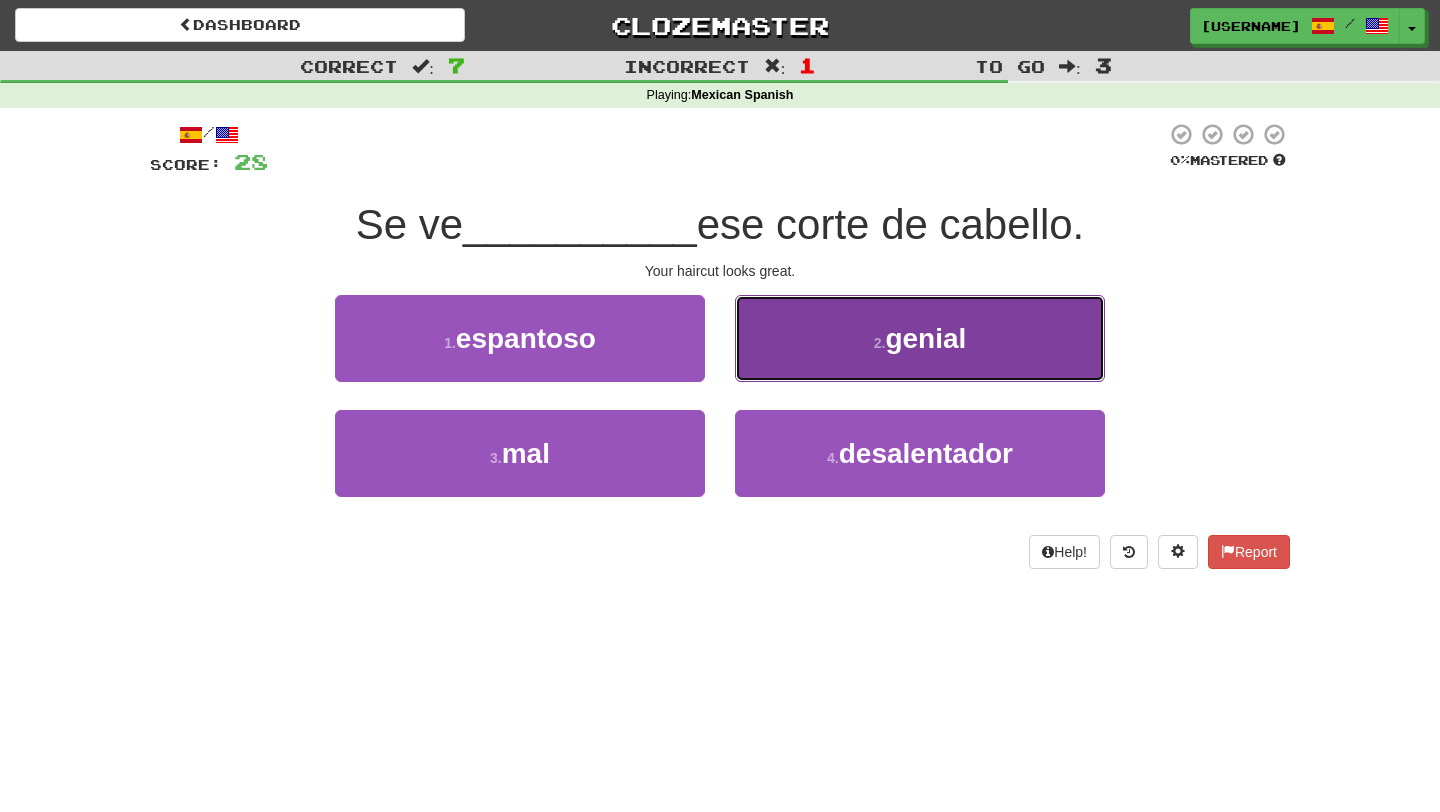 click on "genial" at bounding box center [925, 338] 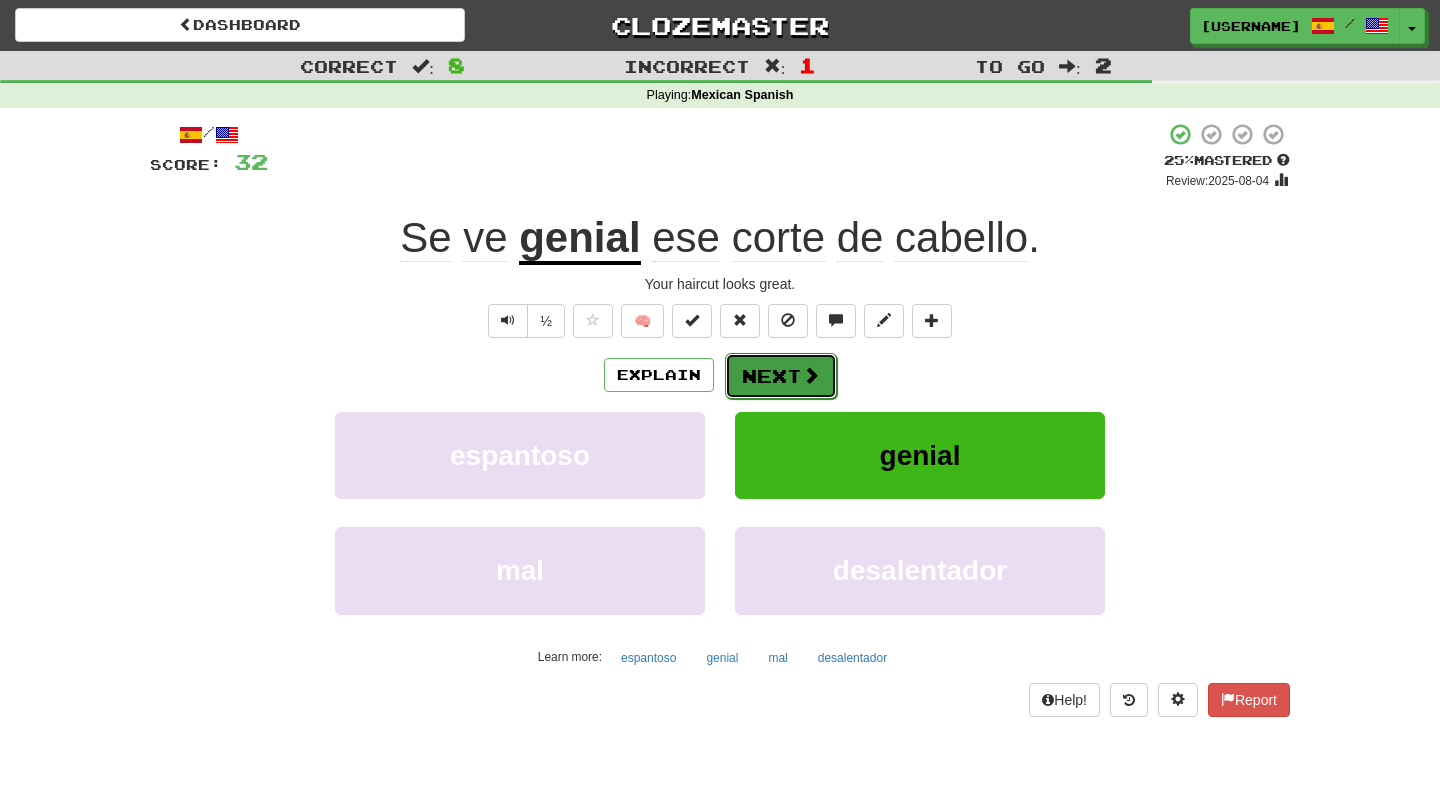 click on "Next" at bounding box center [781, 376] 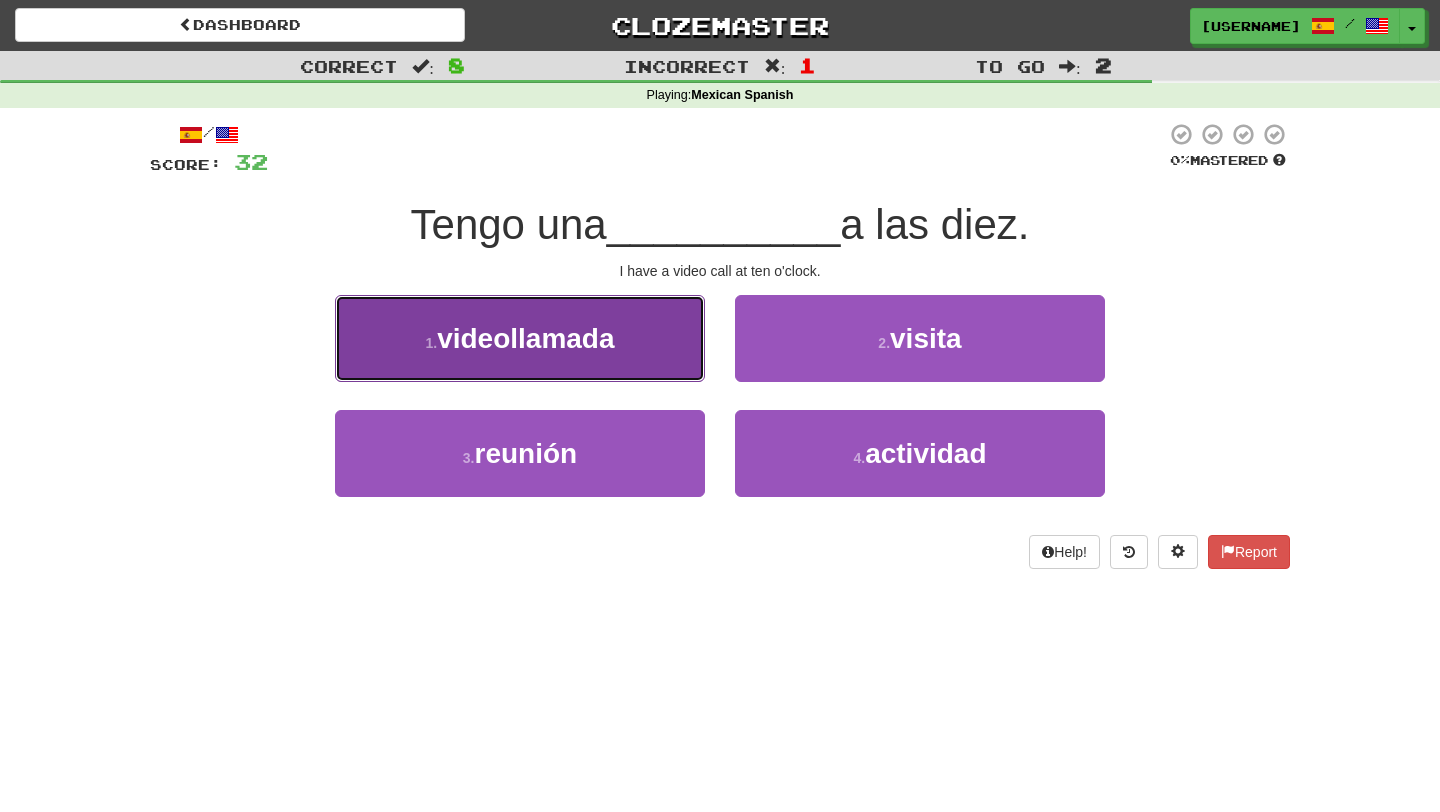 click on "1 .  videollamada" at bounding box center [520, 338] 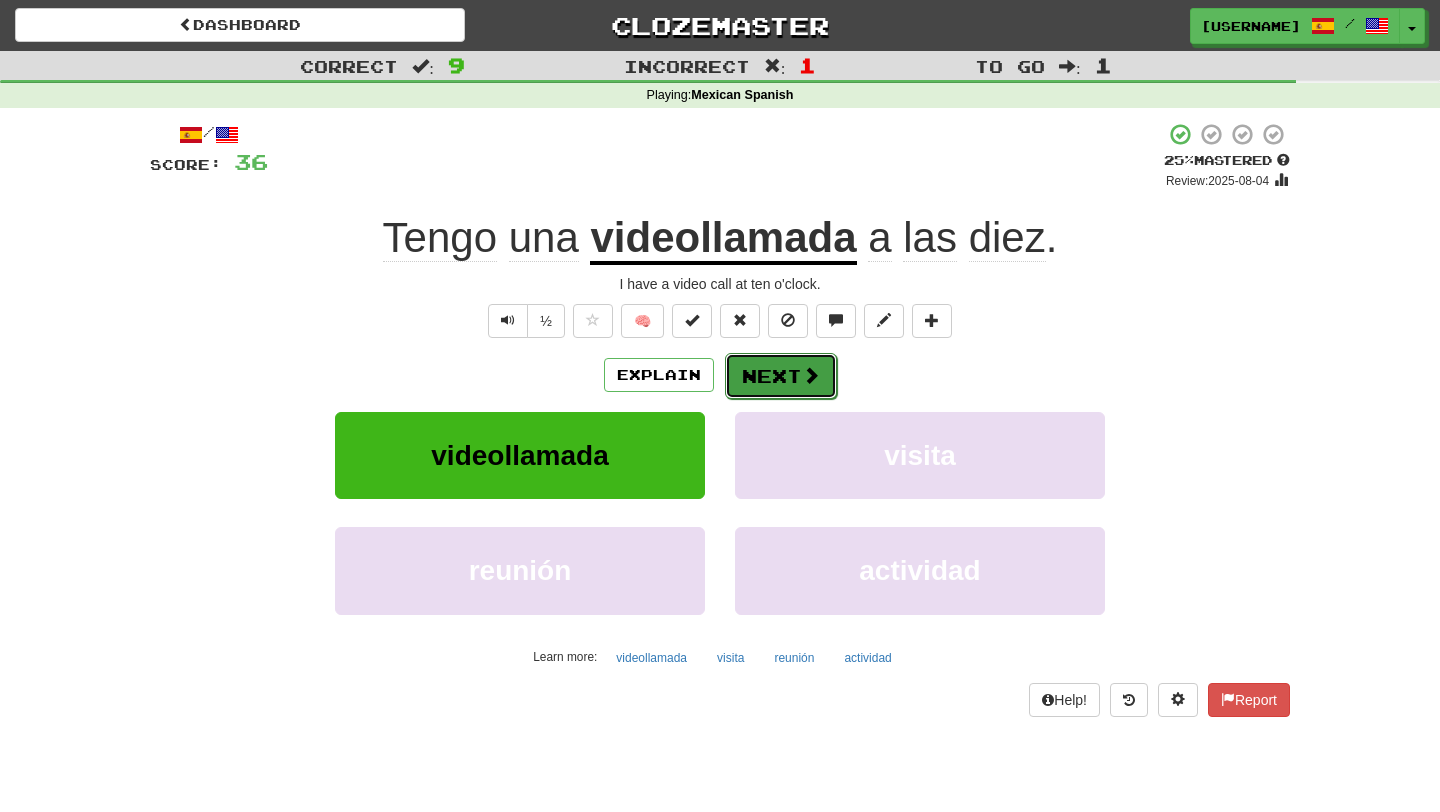 click on "Next" at bounding box center [781, 376] 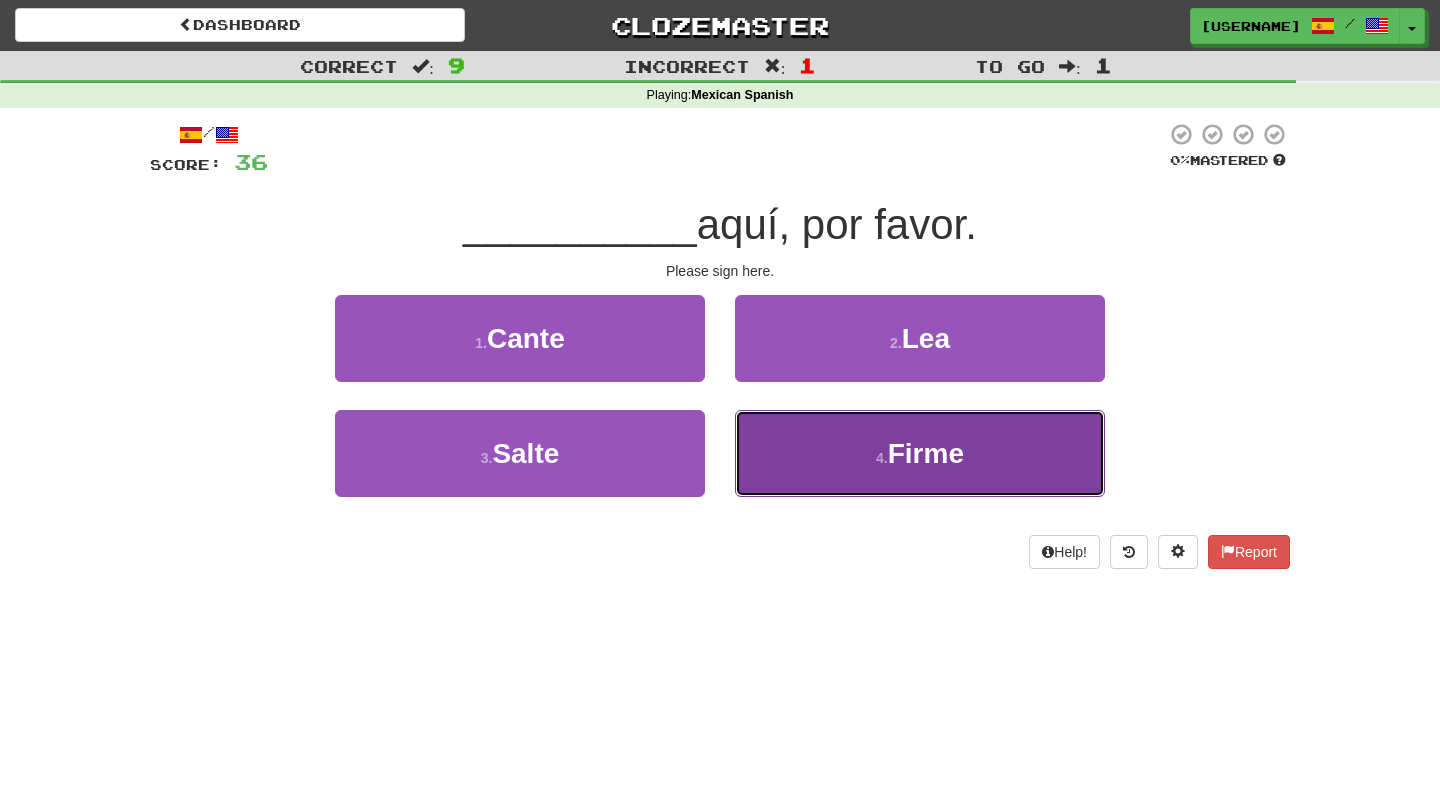 click on "4 .  Firme" at bounding box center (920, 453) 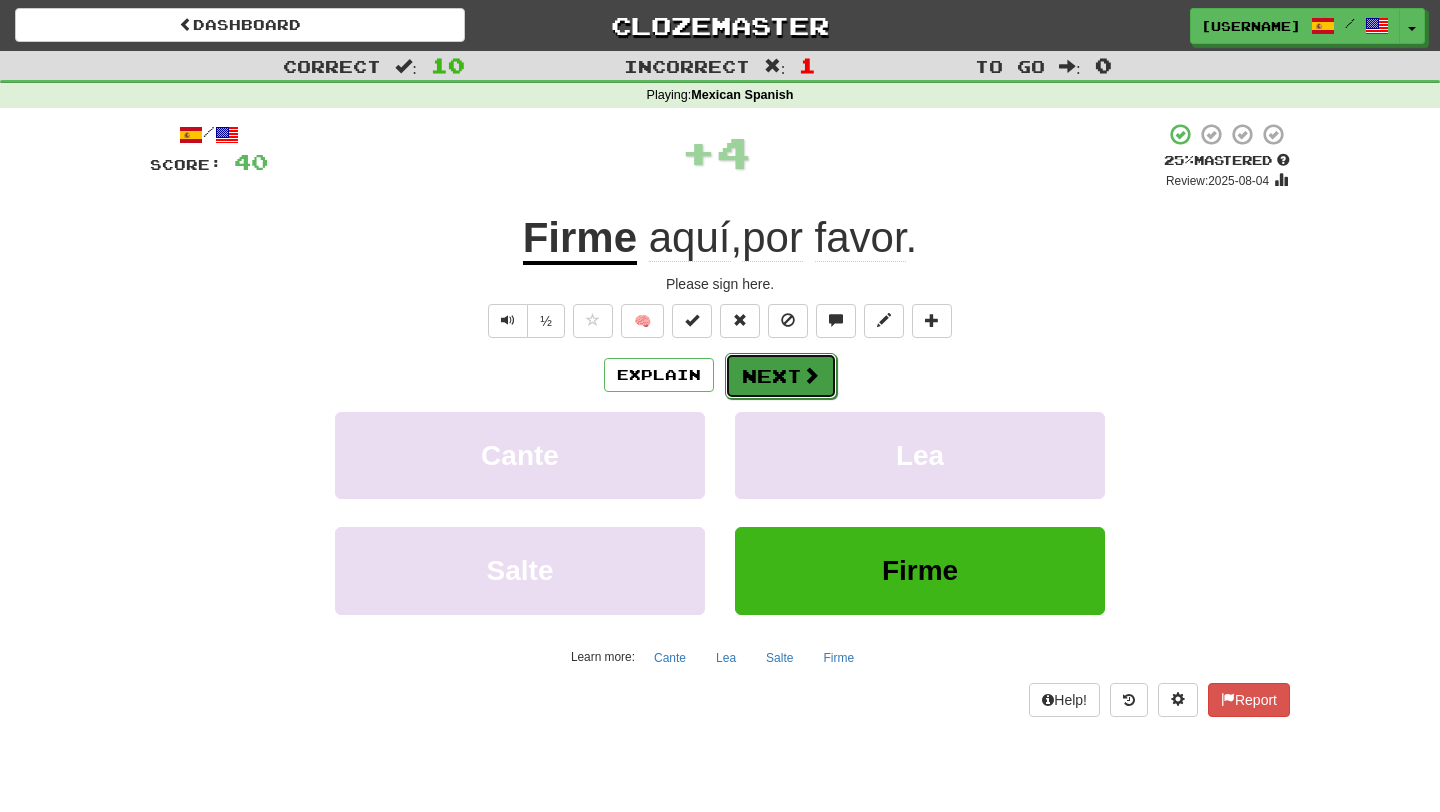 click on "Next" at bounding box center [781, 376] 